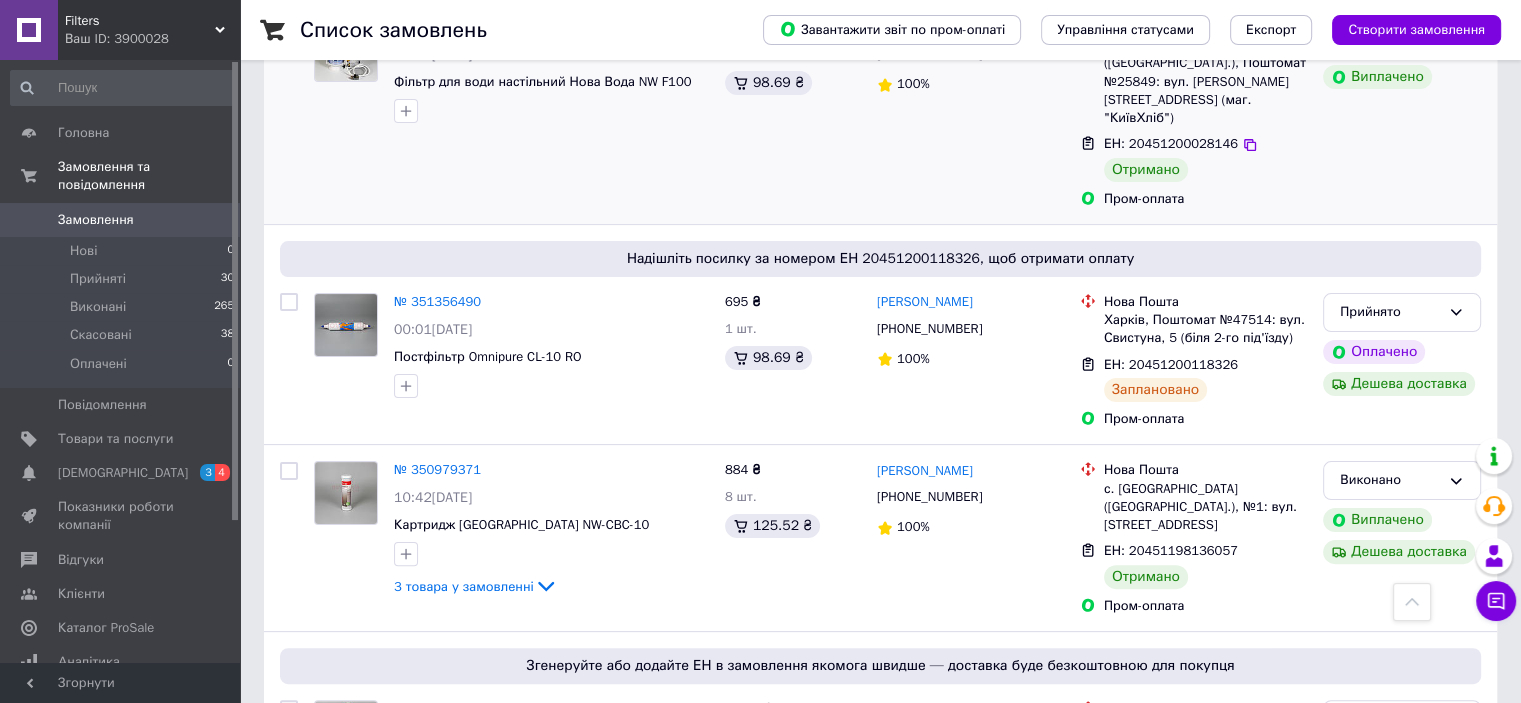 scroll, scrollTop: 0, scrollLeft: 0, axis: both 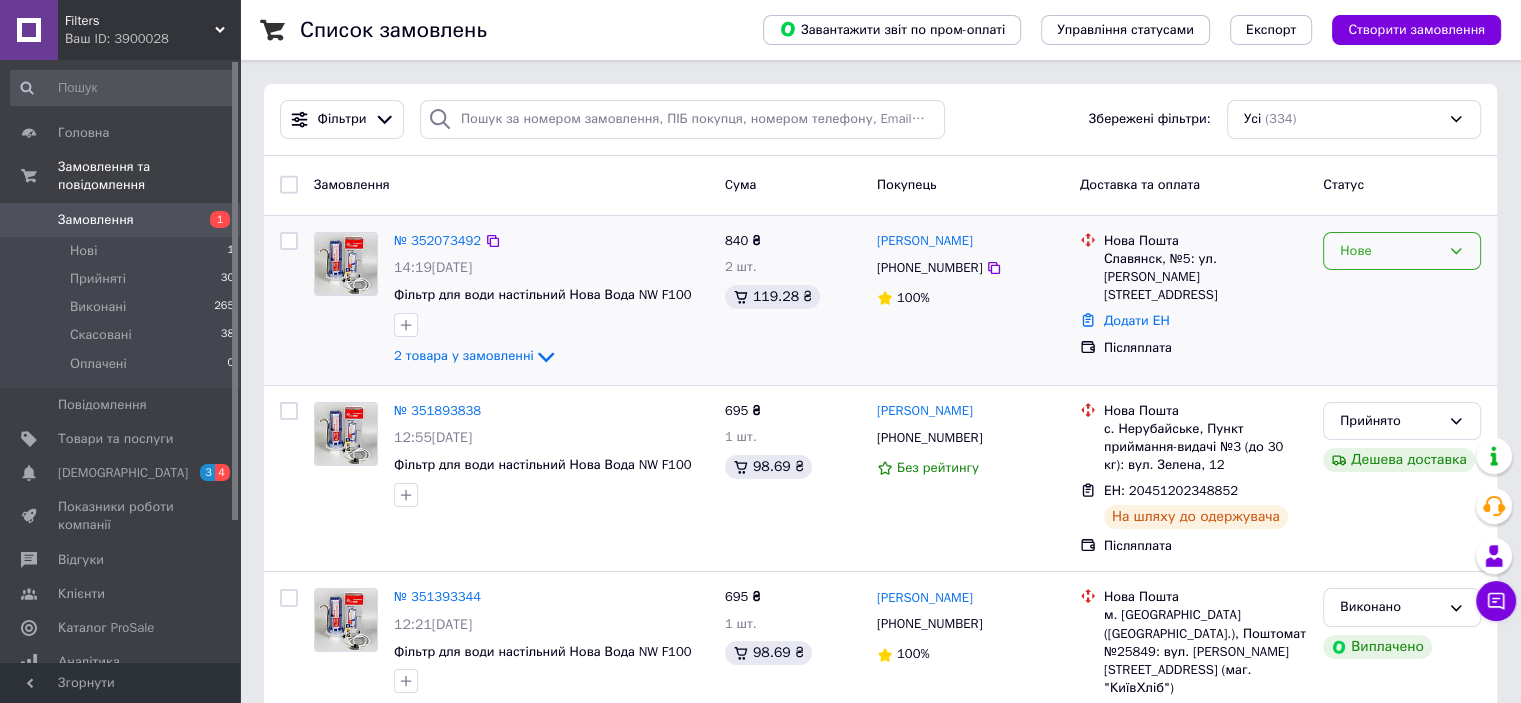 click 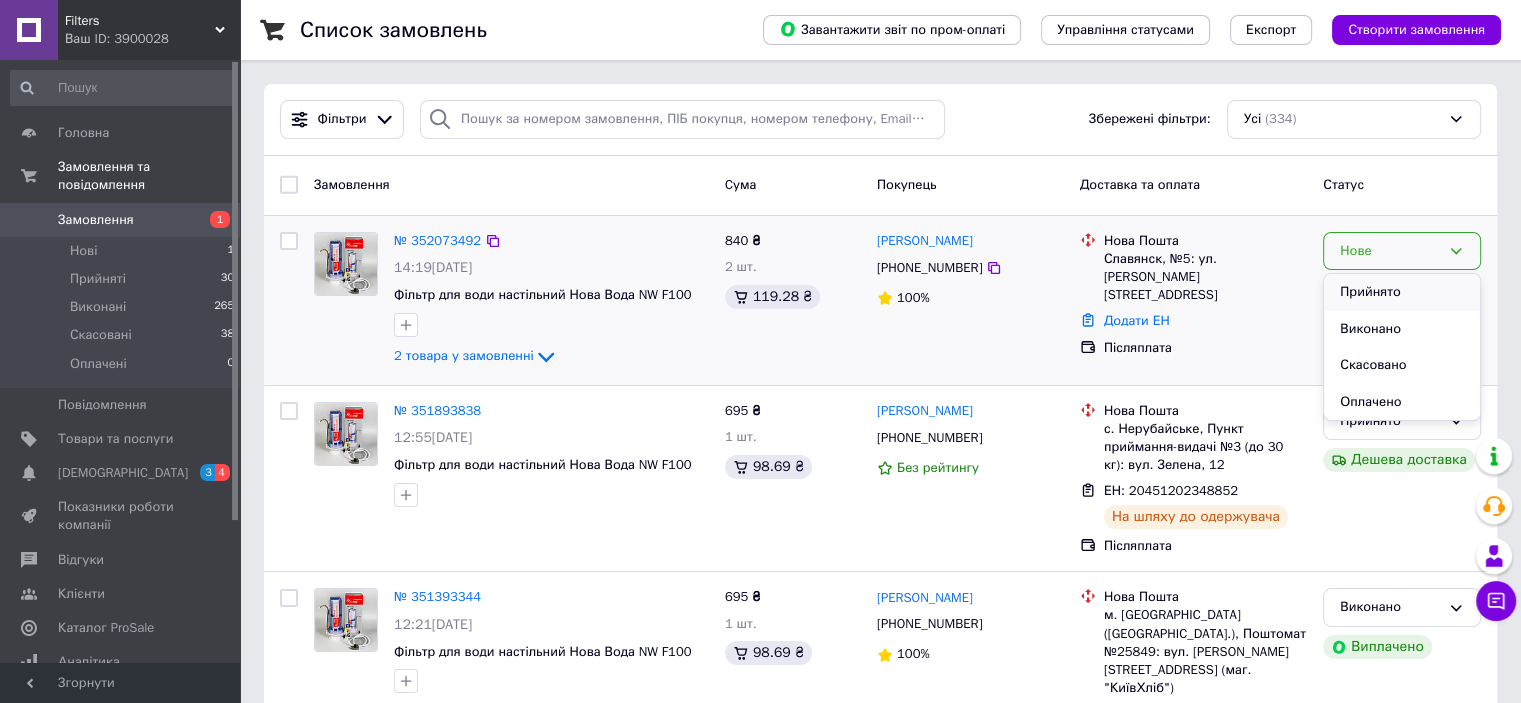 click on "Прийнято" at bounding box center [1402, 292] 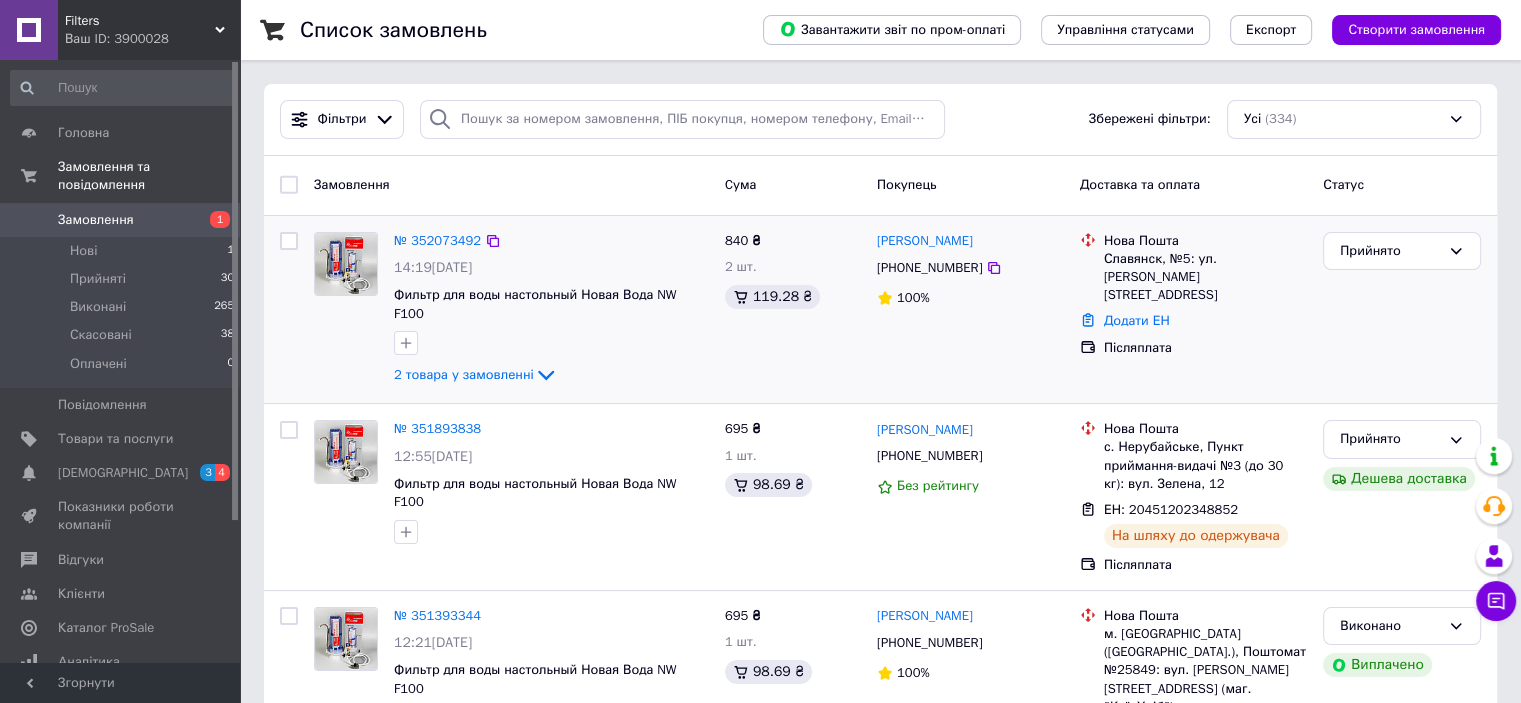 click at bounding box center (346, 264) 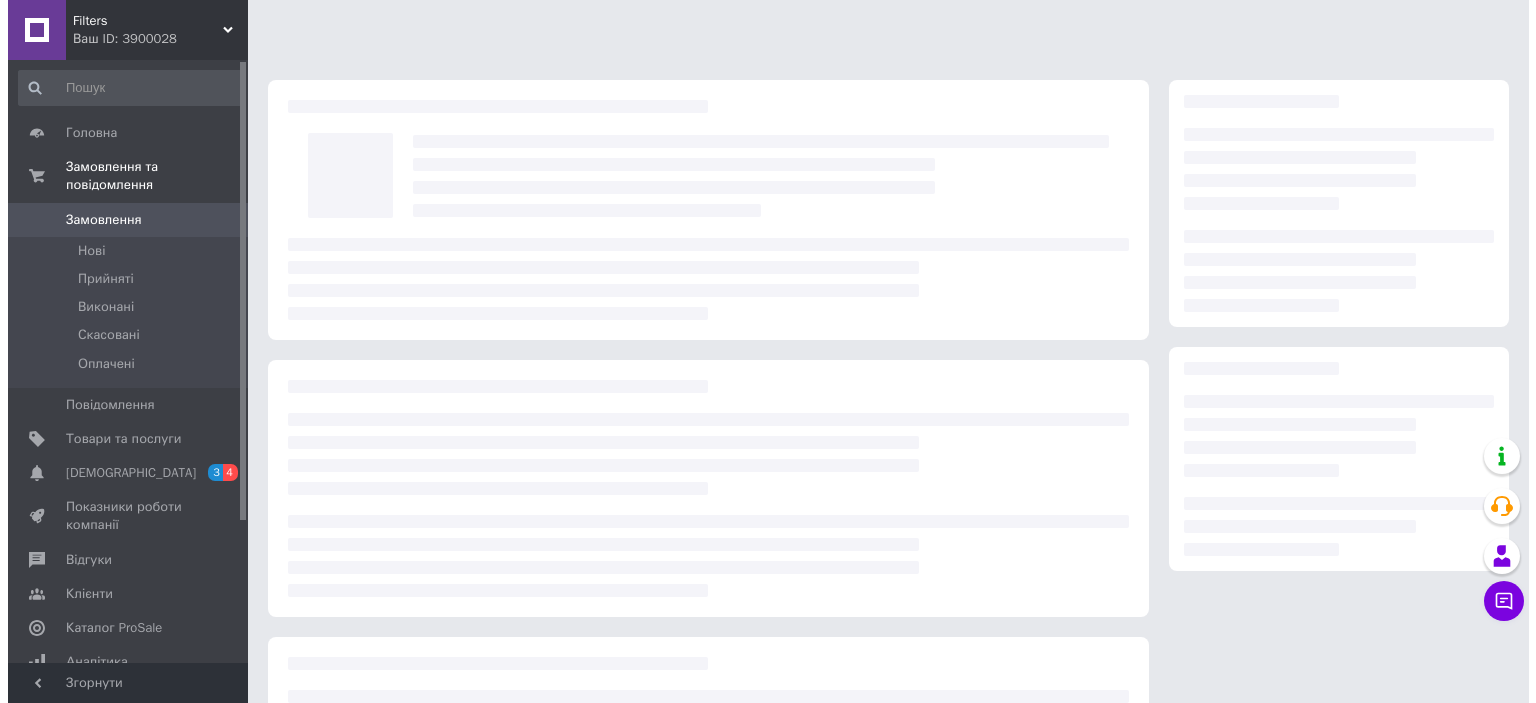 scroll, scrollTop: 0, scrollLeft: 0, axis: both 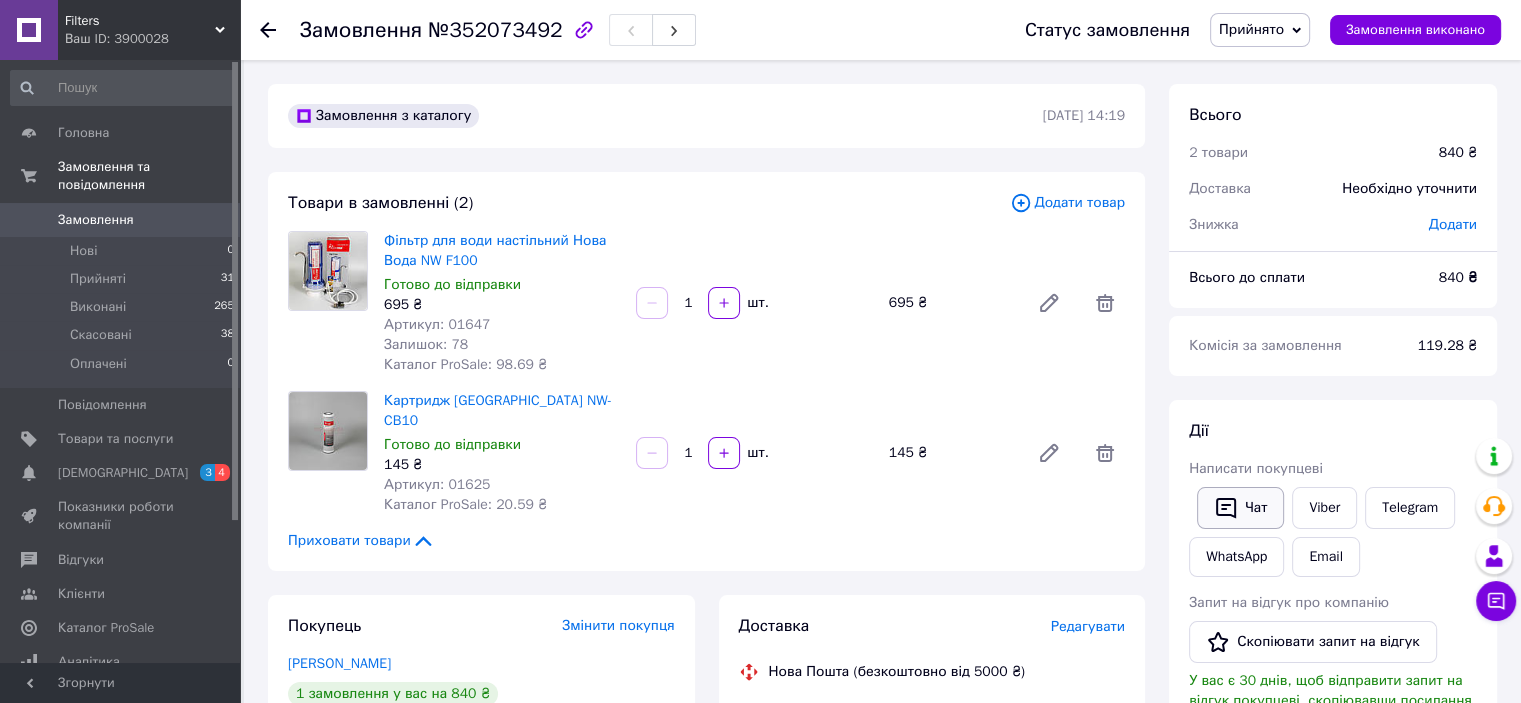 click 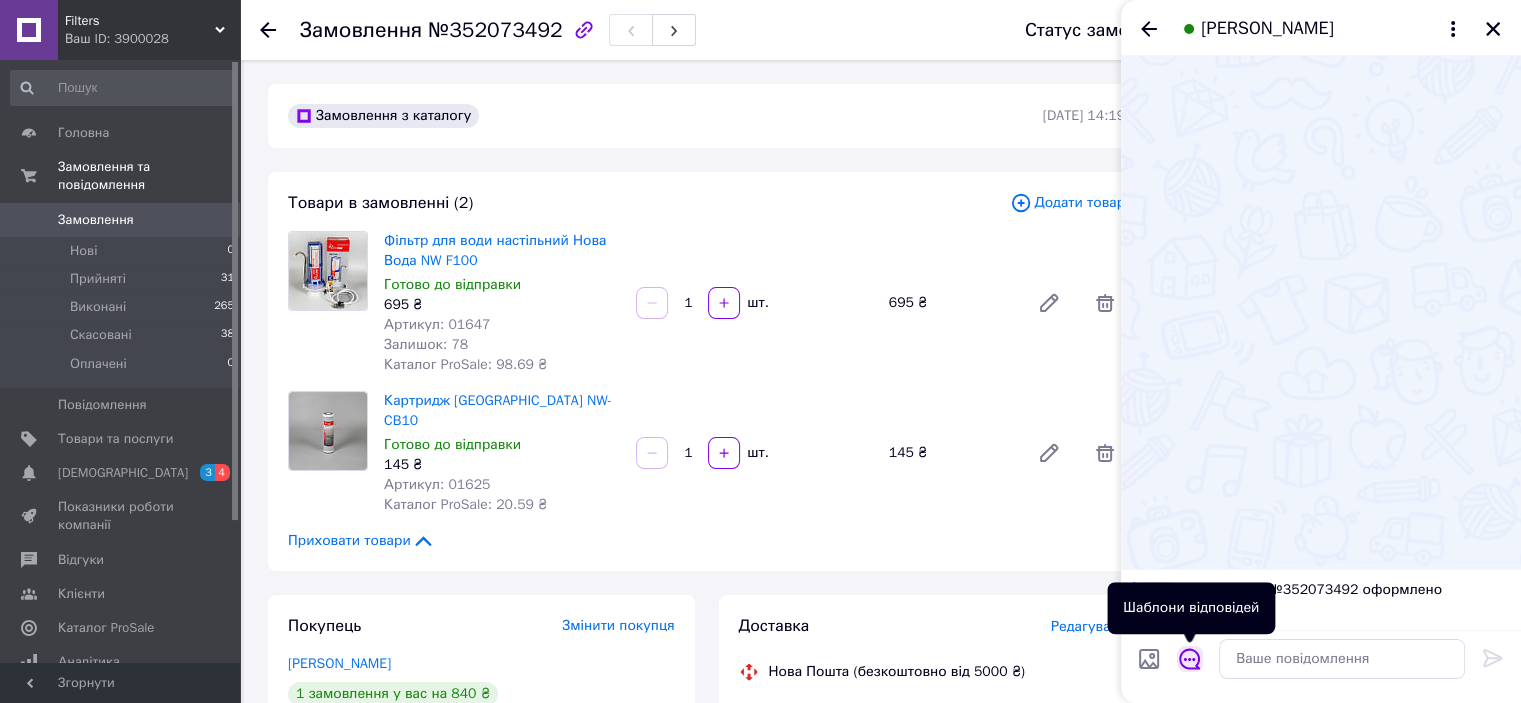 click 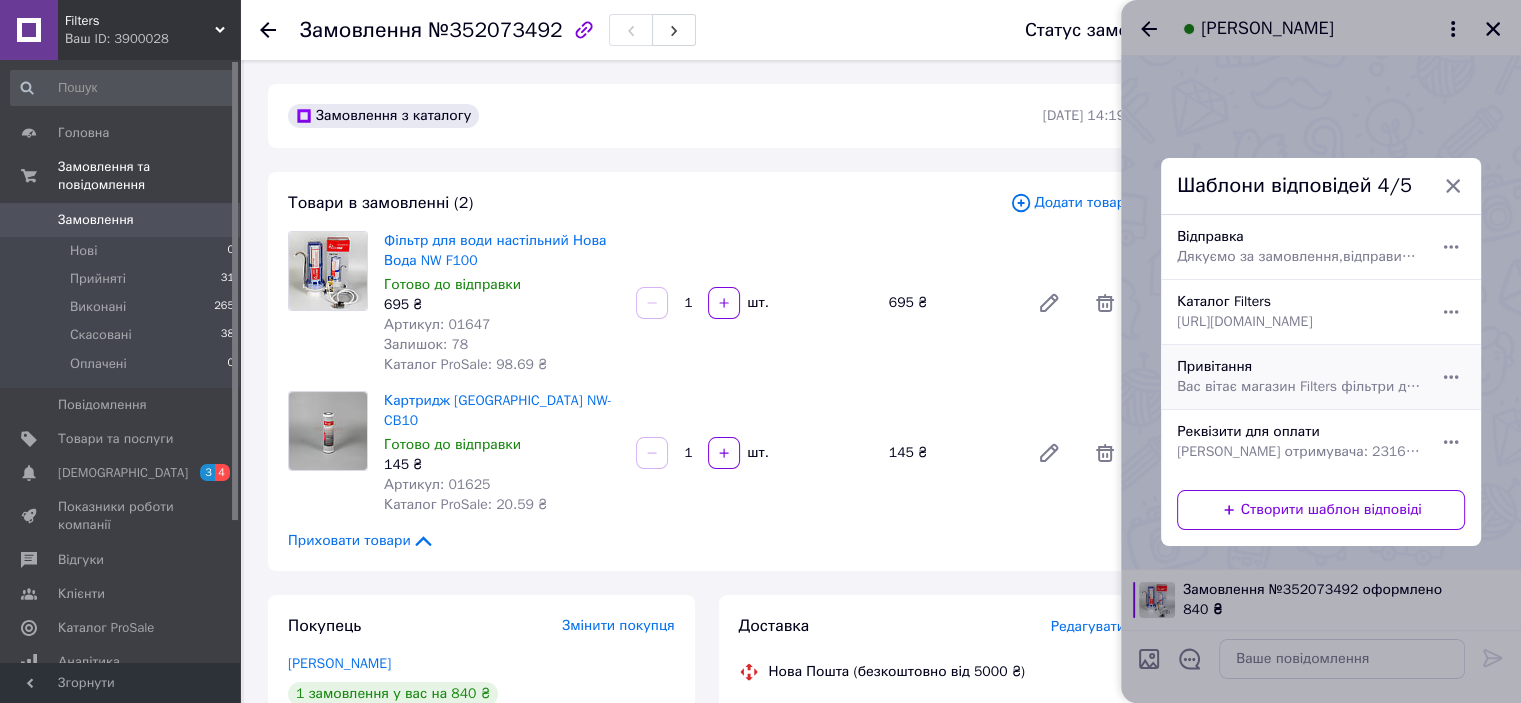 click on "Привітання Вас вітає магазин Filters фільтри для води" at bounding box center [1299, 377] 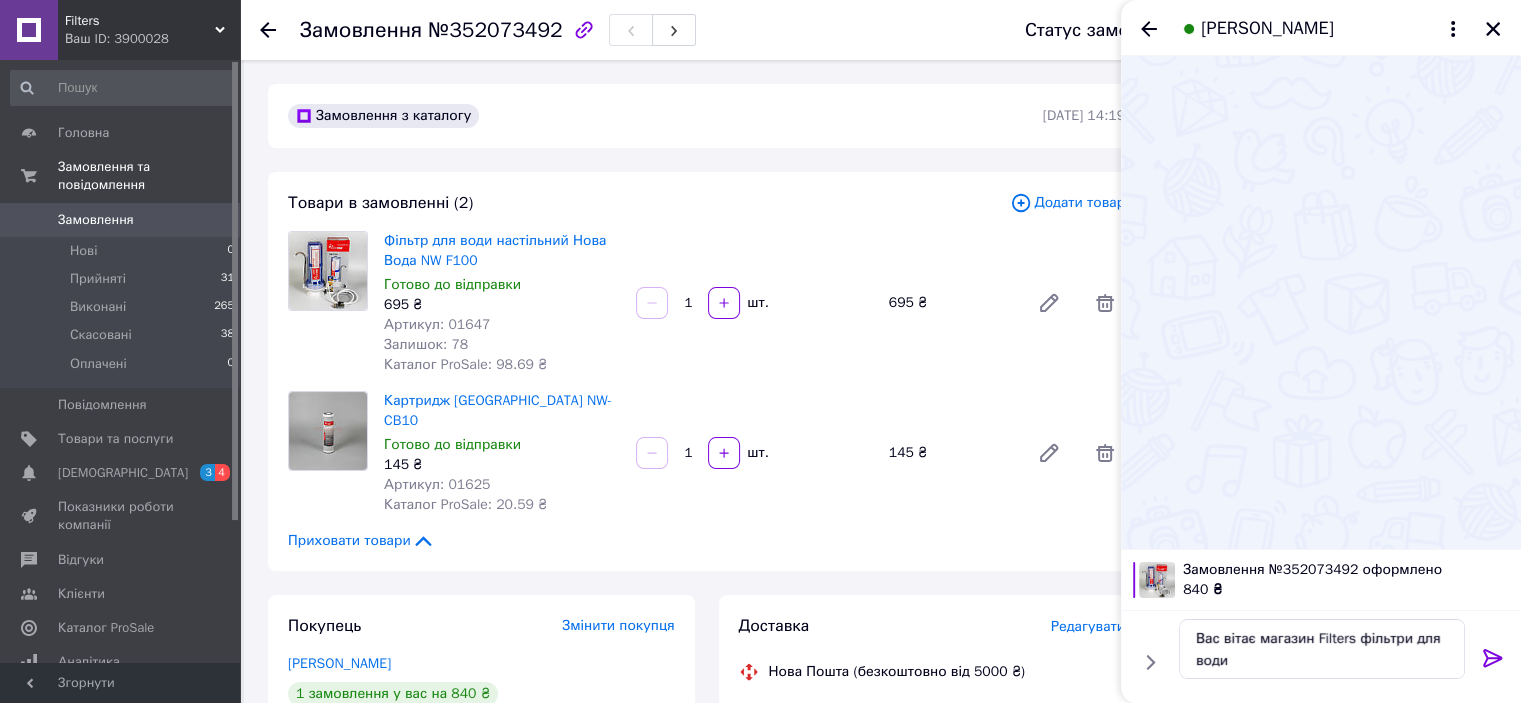 click 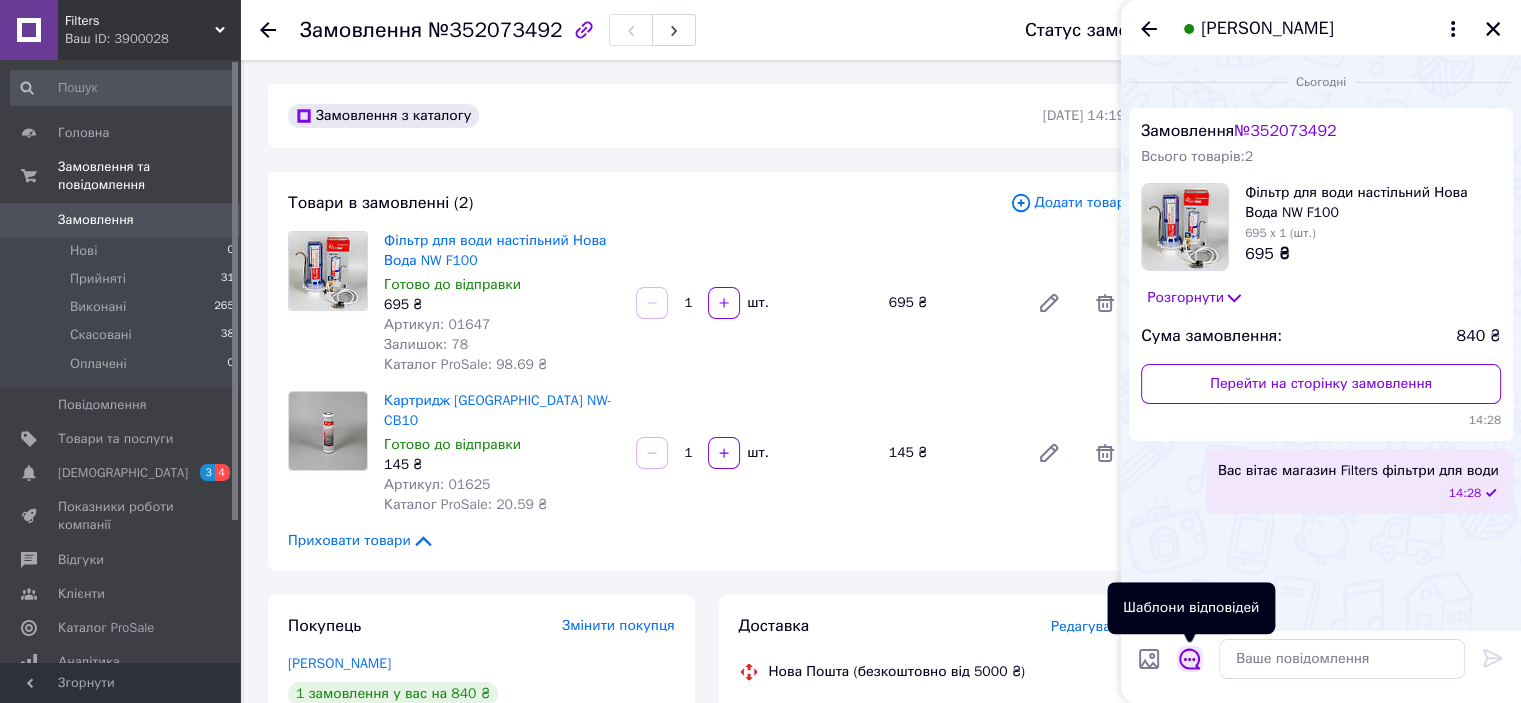 click 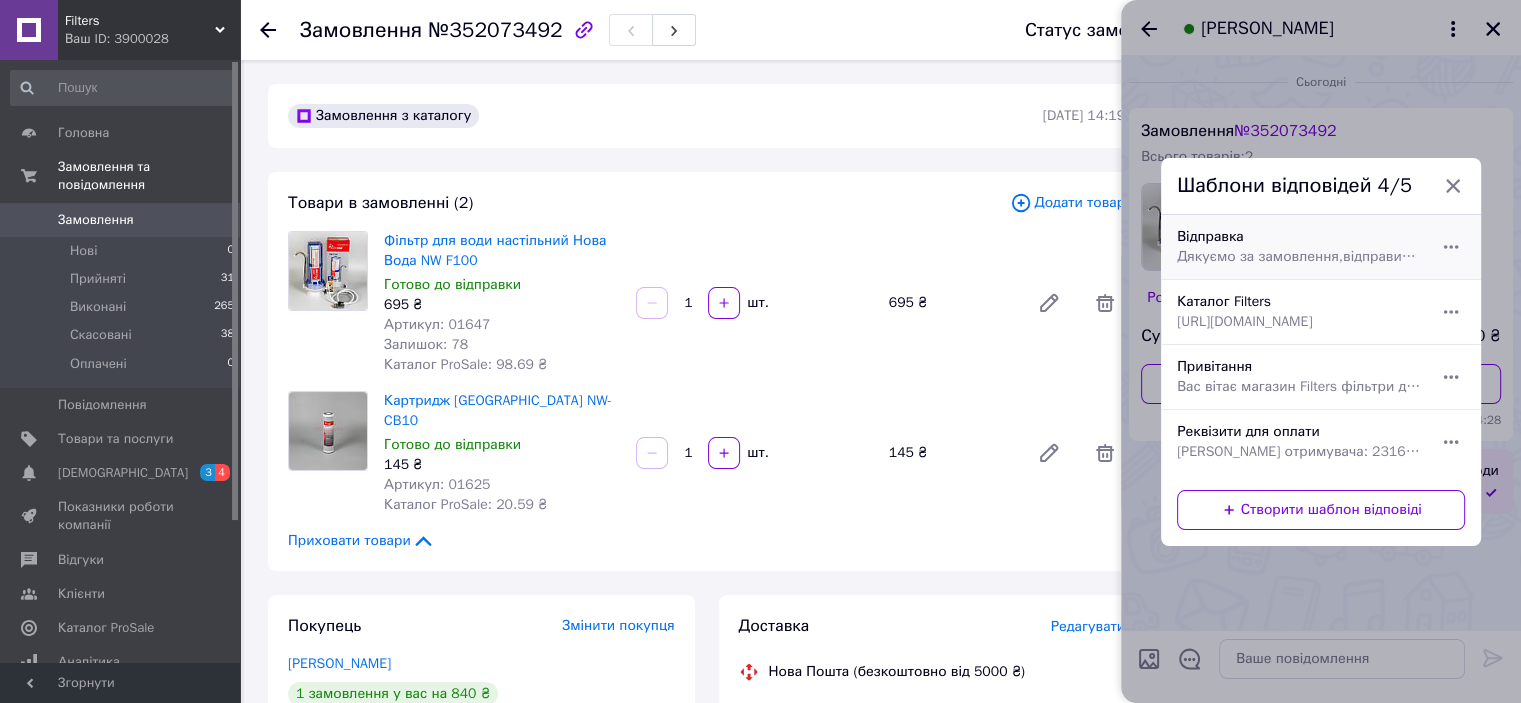 click on "Дякуємо за замовлення,відправимо сьогодні ТТН Нова Пошта" at bounding box center (1299, 257) 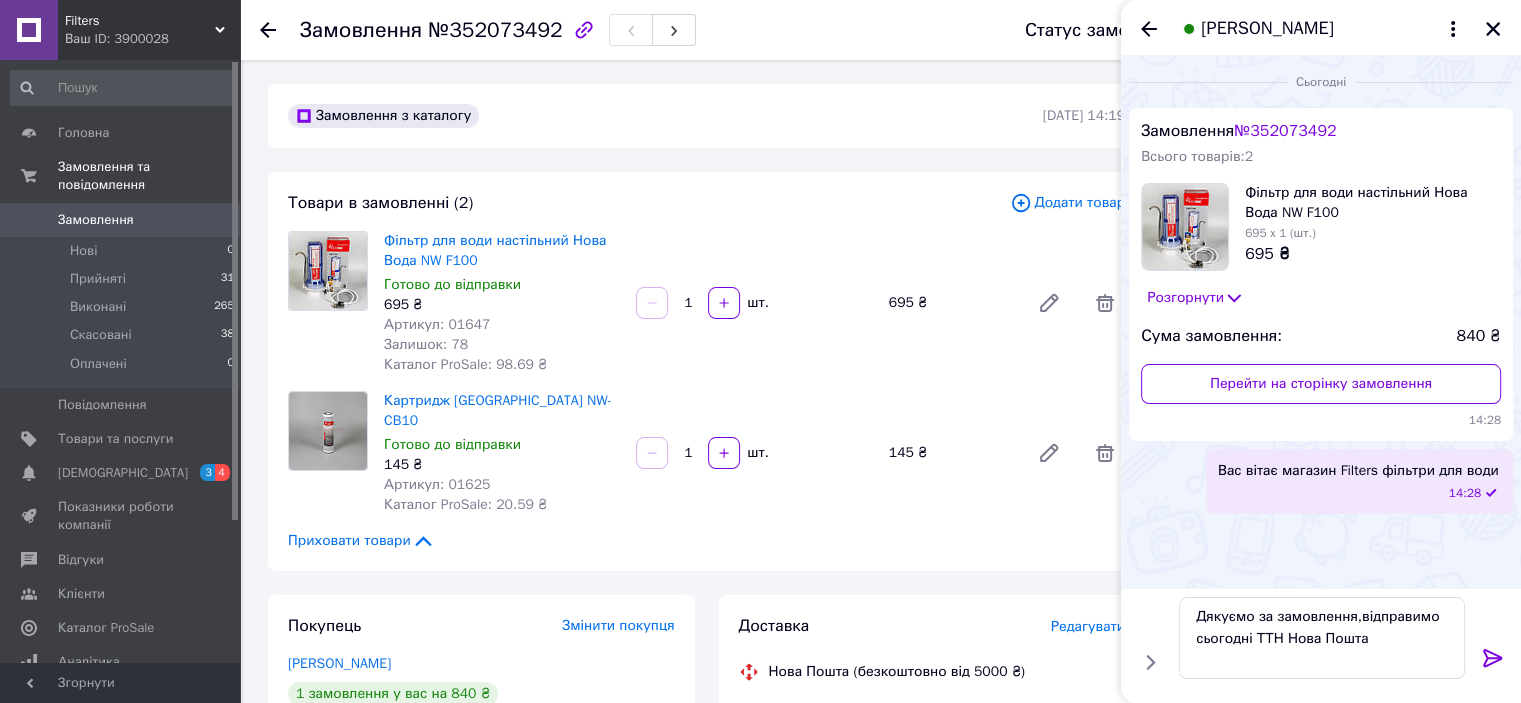 click on "Редагувати" at bounding box center (1088, 626) 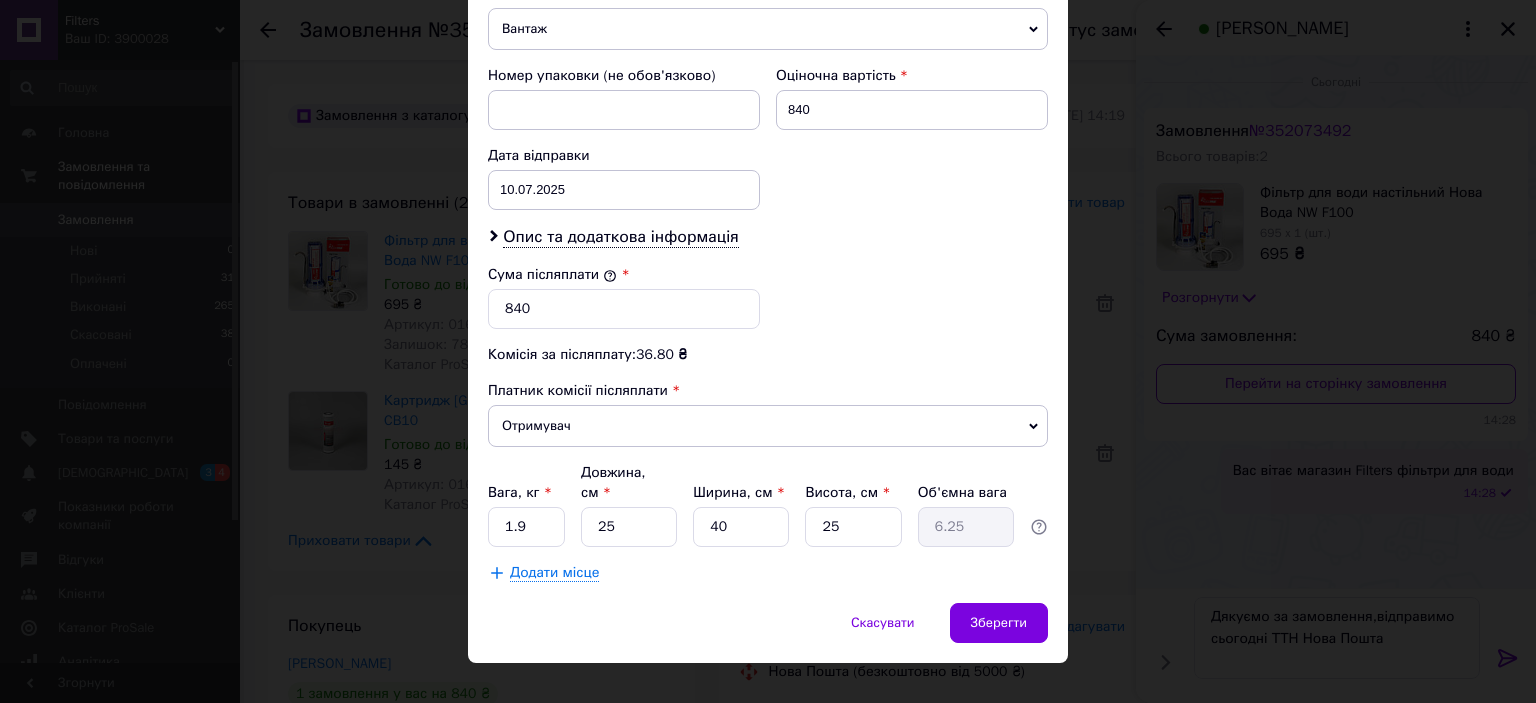 scroll, scrollTop: 816, scrollLeft: 0, axis: vertical 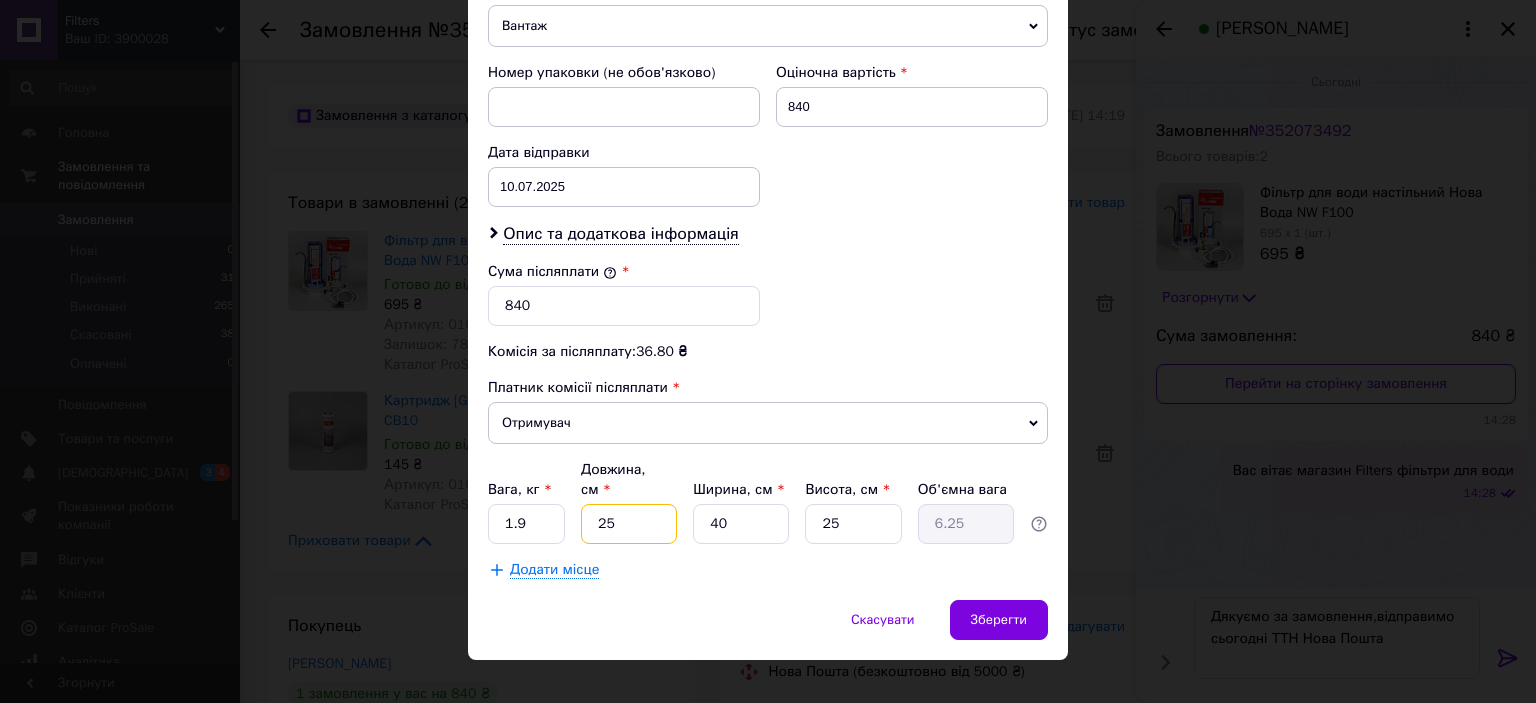 drag, startPoint x: 612, startPoint y: 497, endPoint x: 591, endPoint y: 500, distance: 21.213203 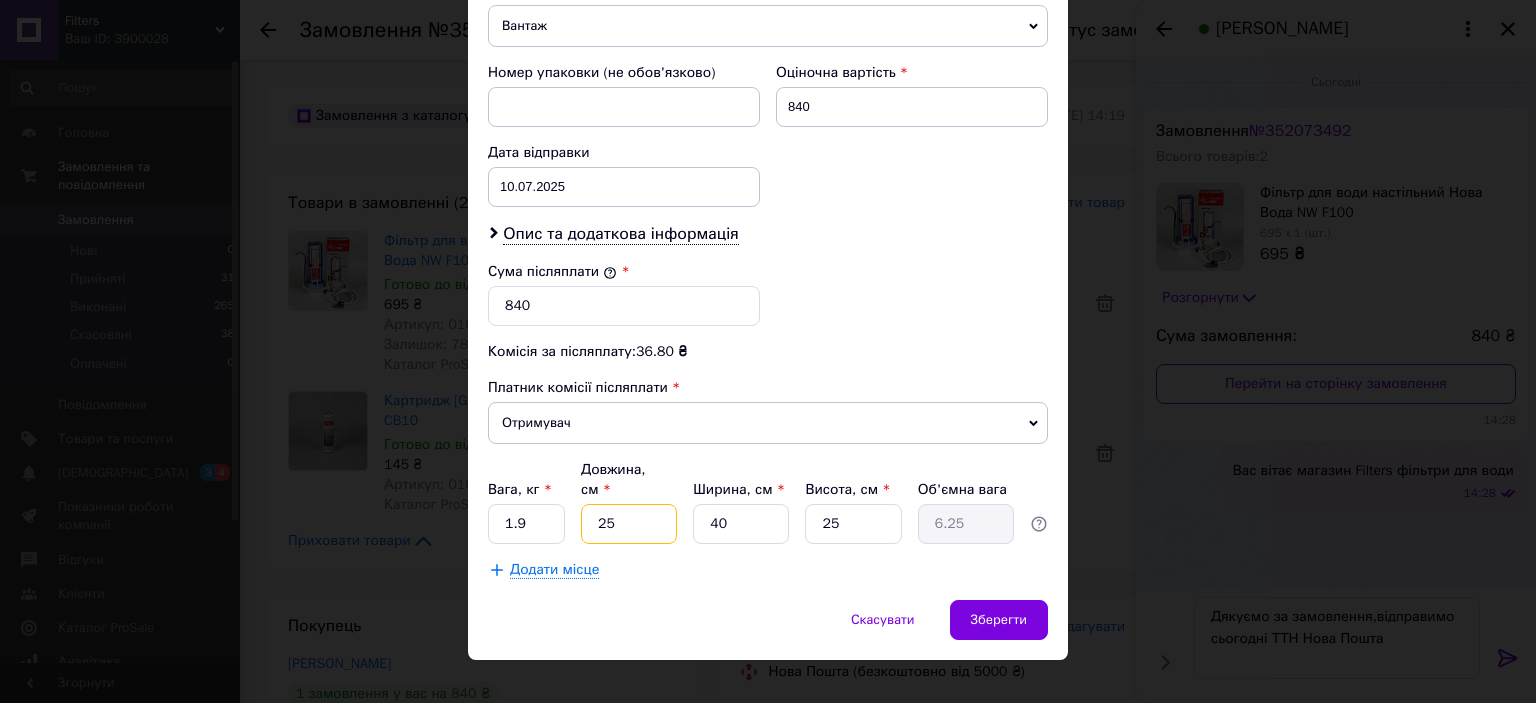 type on "1" 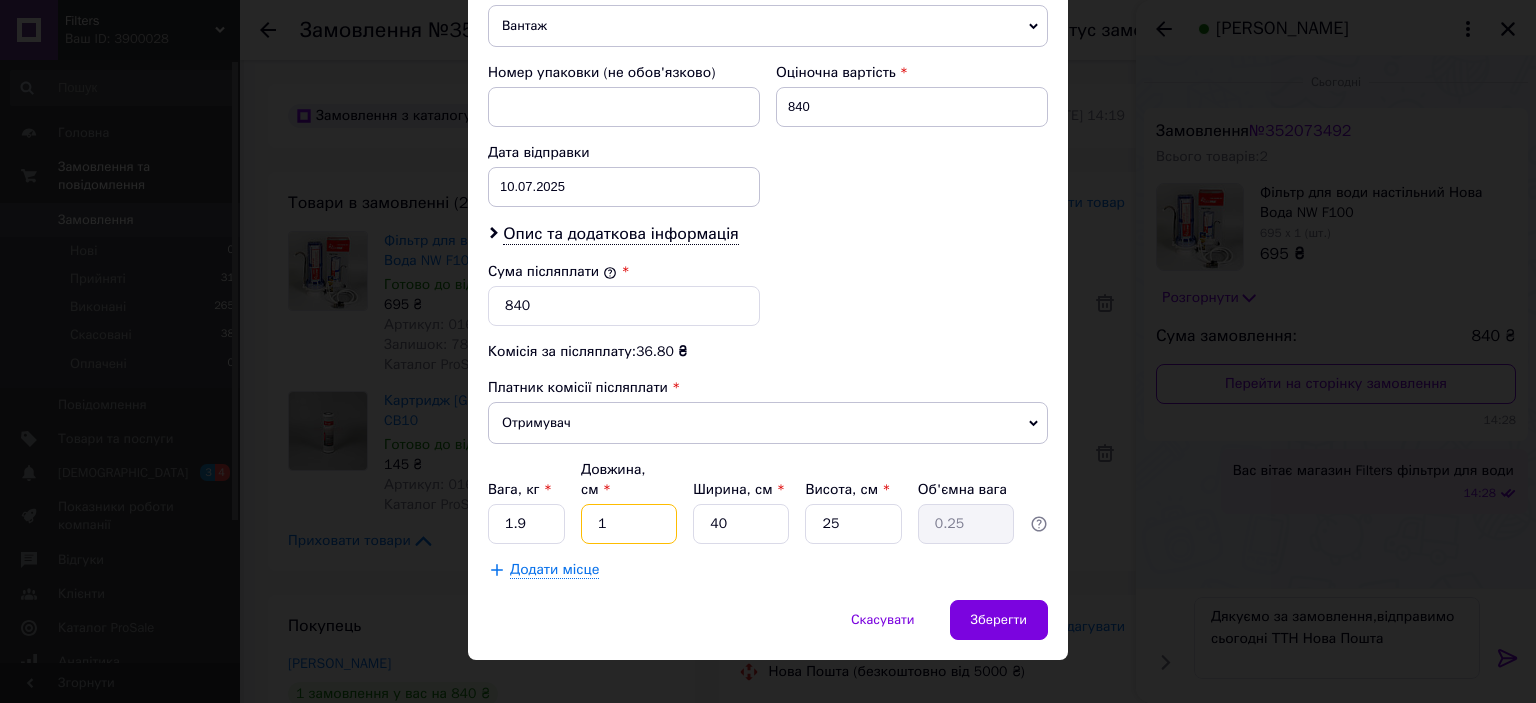 type on "15" 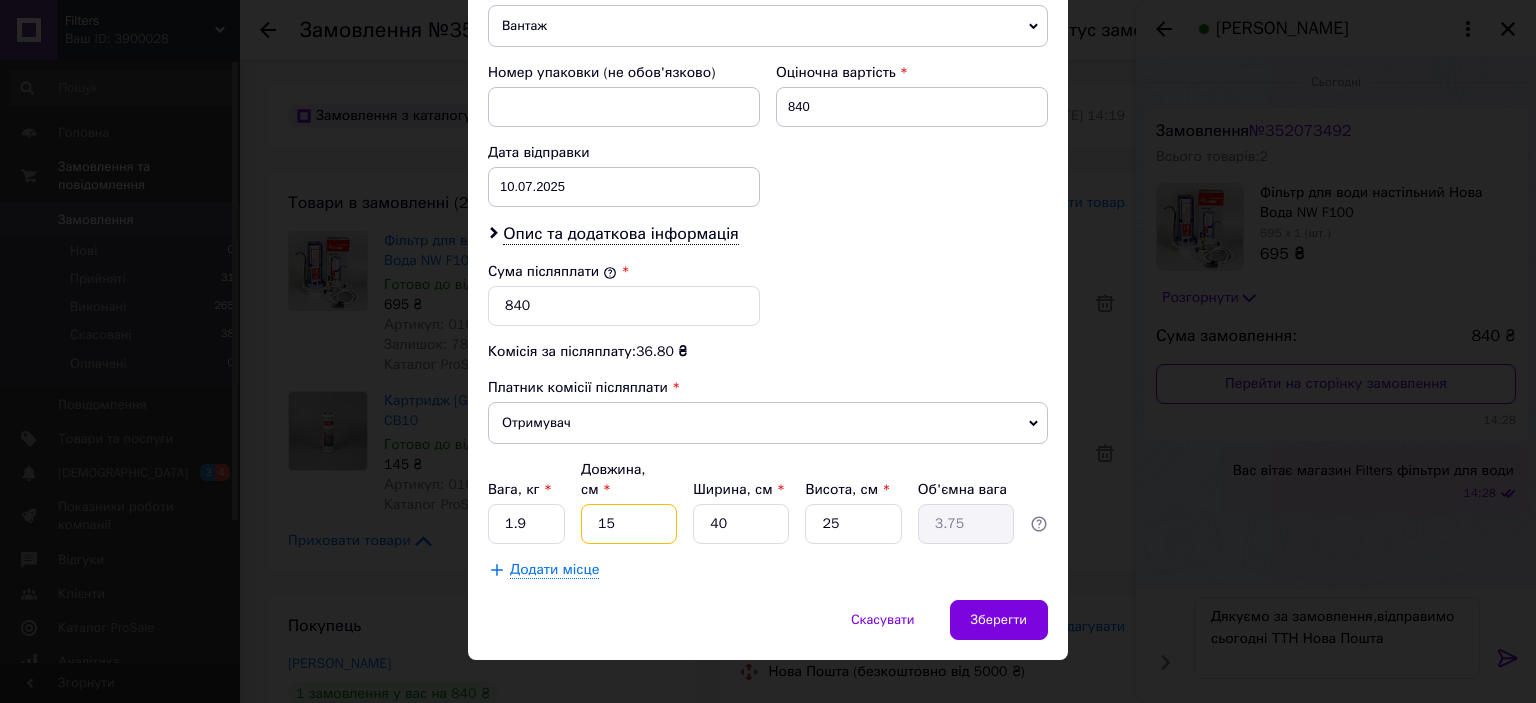 drag, startPoint x: 608, startPoint y: 492, endPoint x: 596, endPoint y: 497, distance: 13 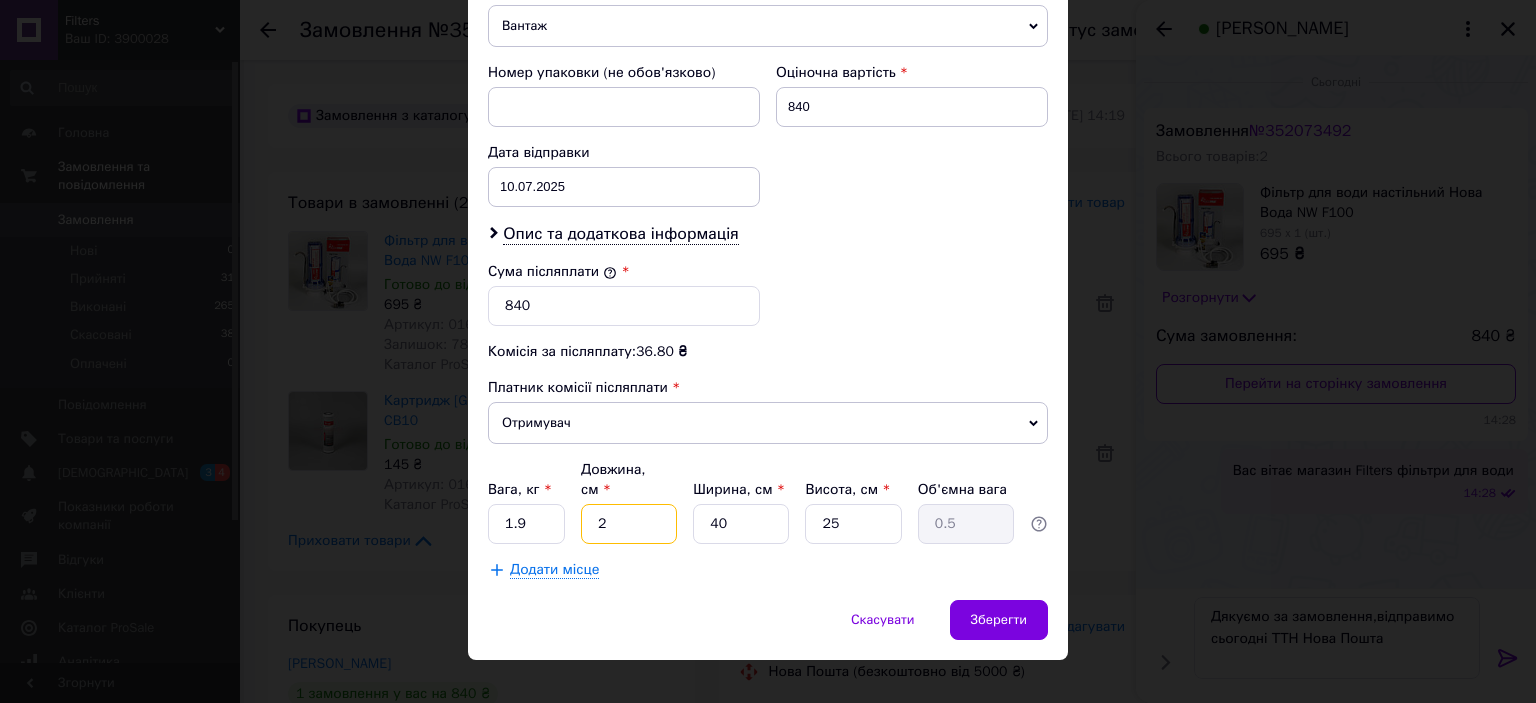 type on "20" 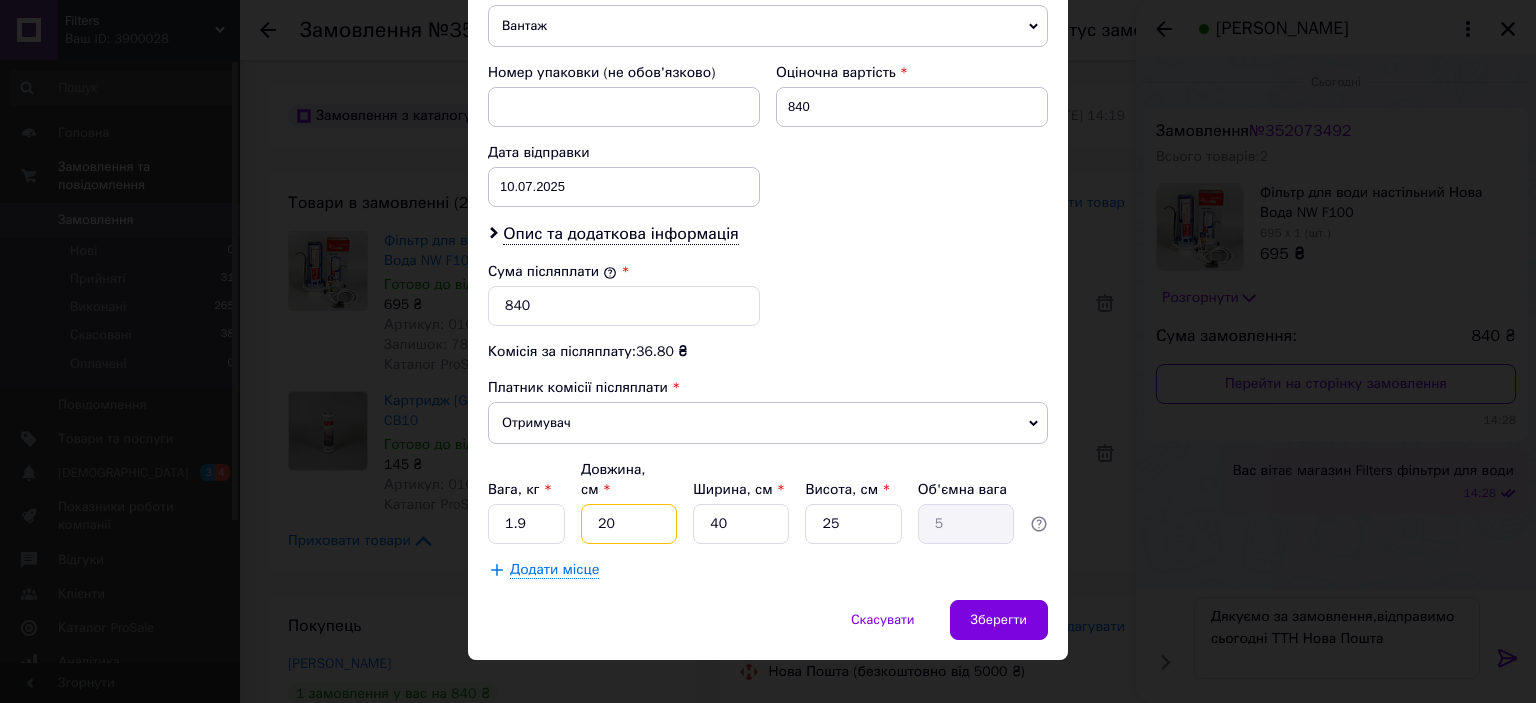 type on "2" 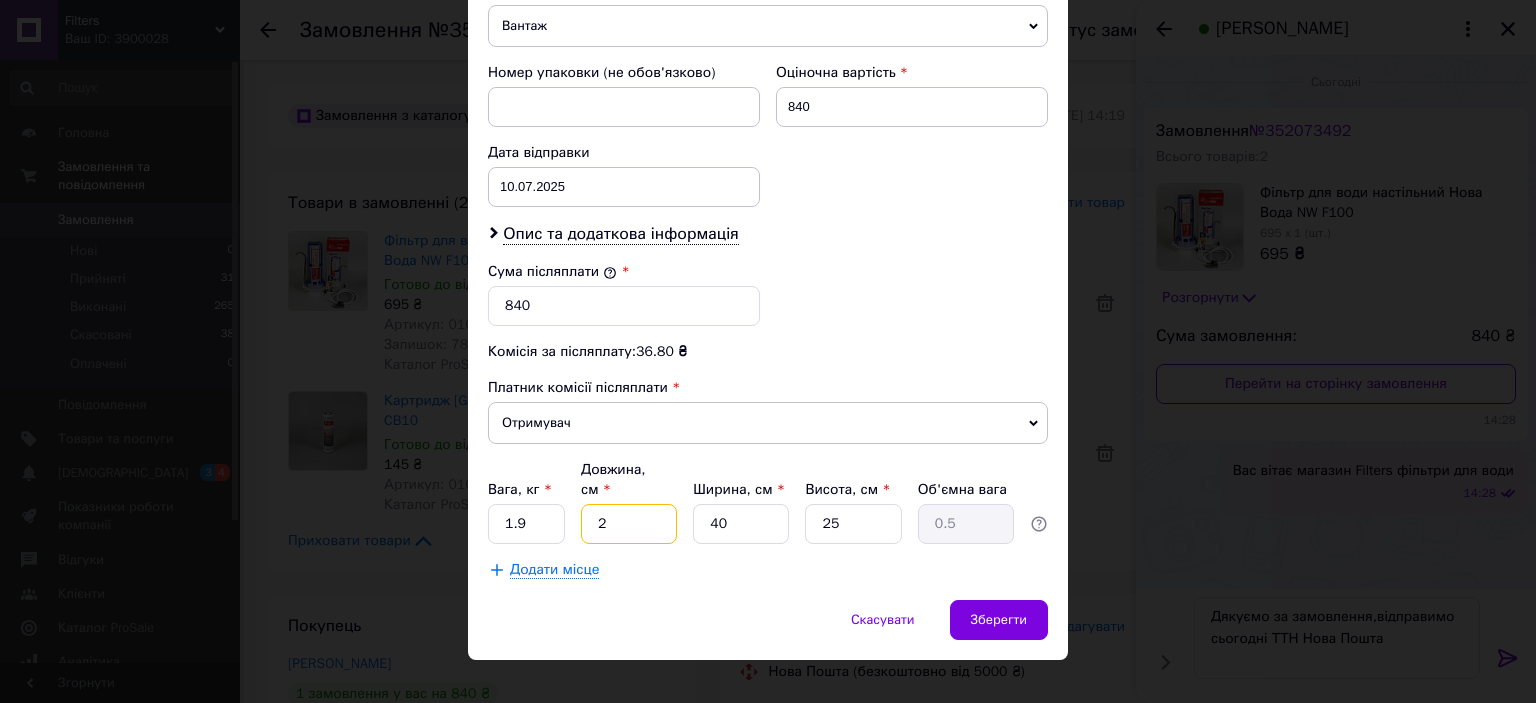 type 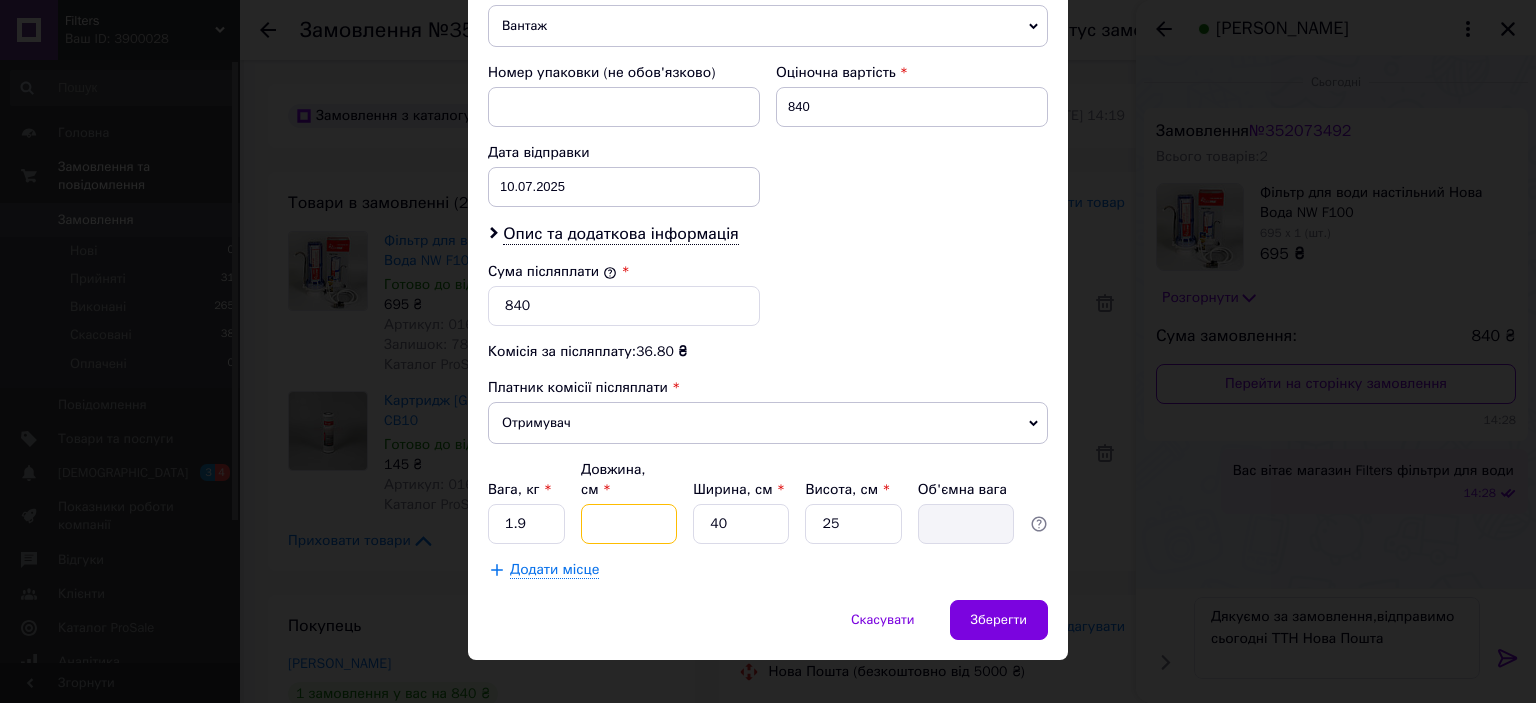 type on "1" 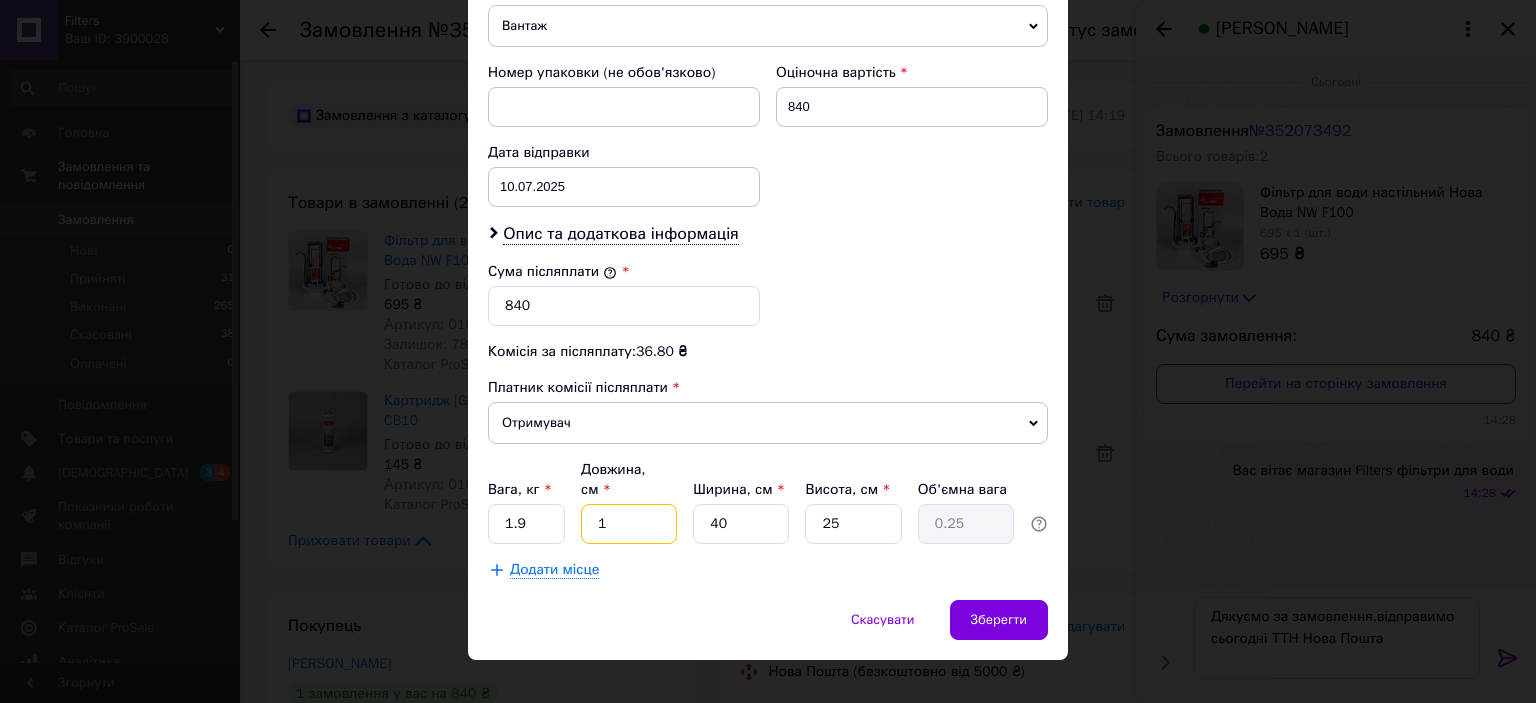 type on "19" 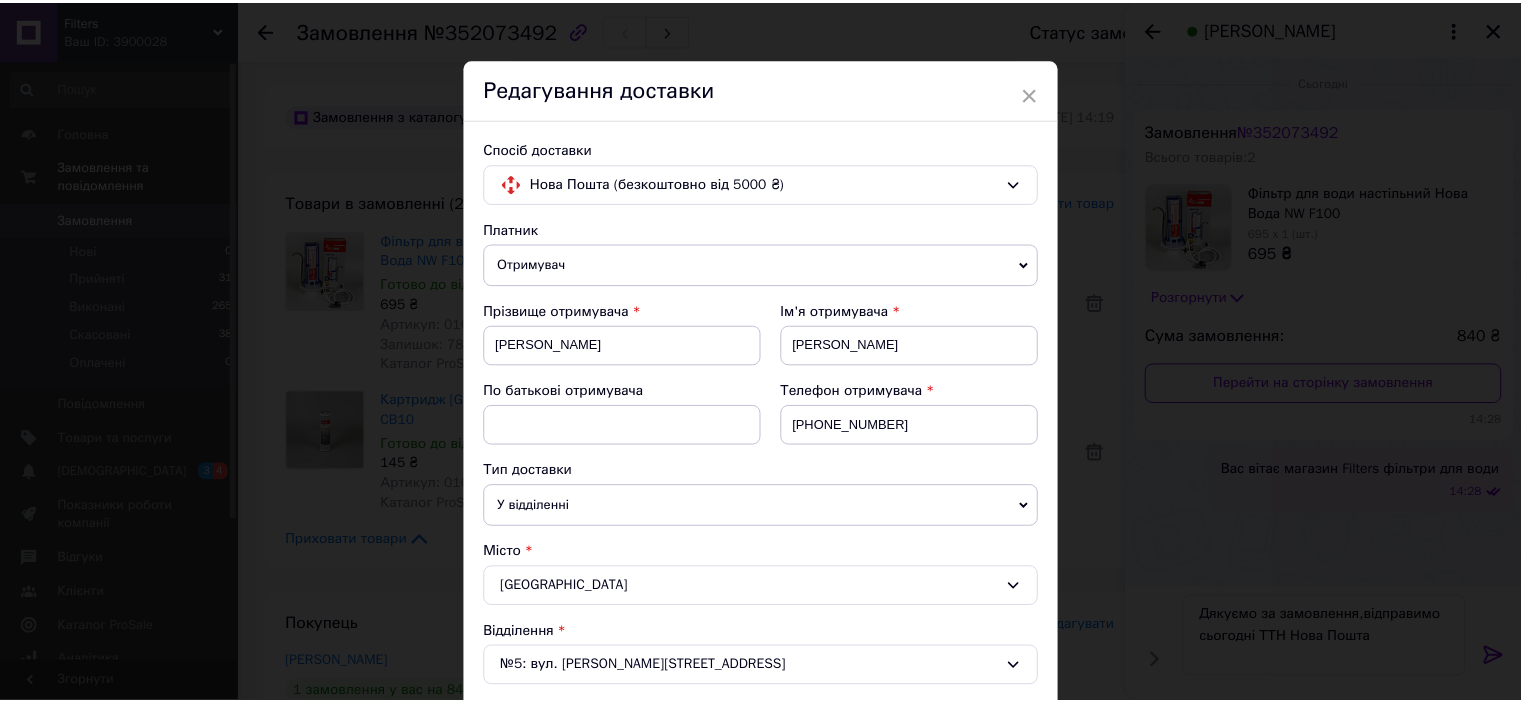 scroll, scrollTop: 0, scrollLeft: 0, axis: both 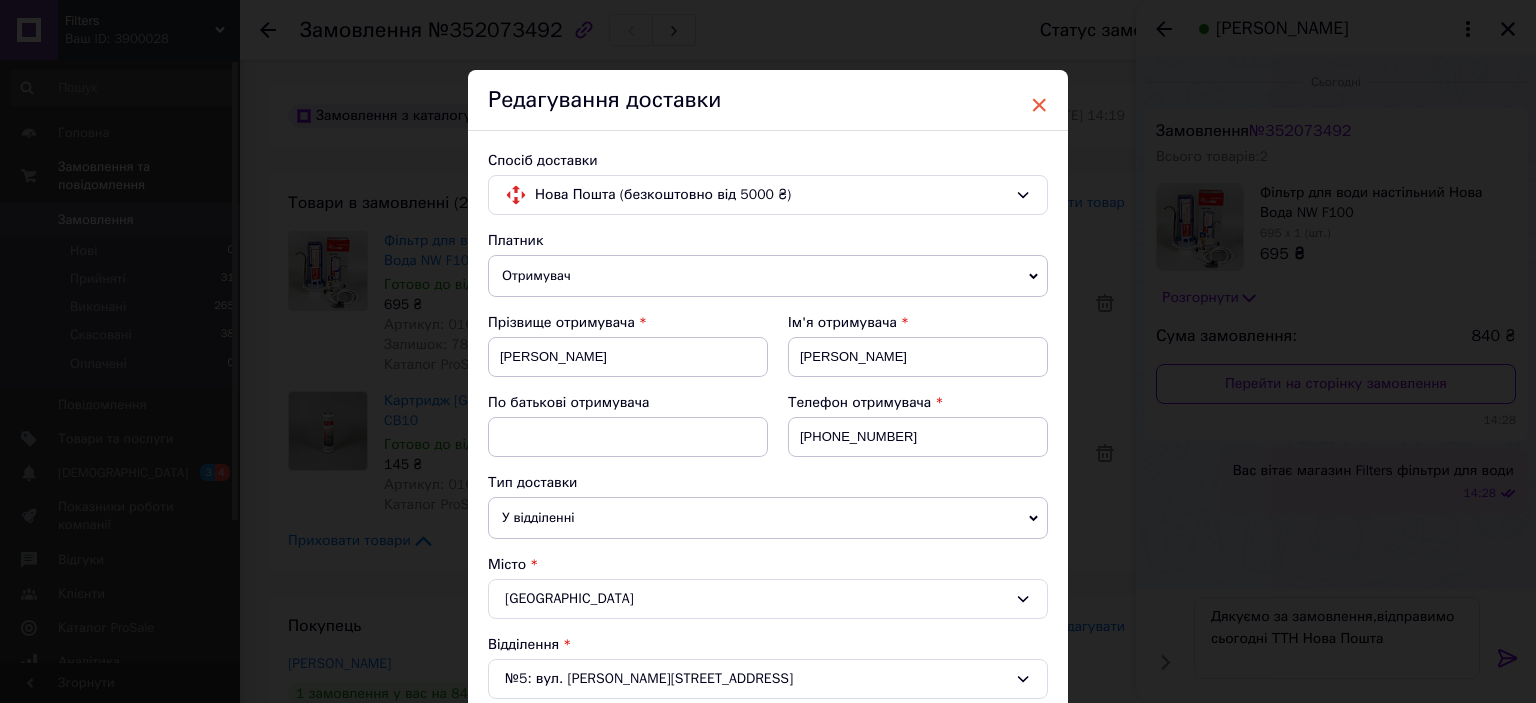 type on "19" 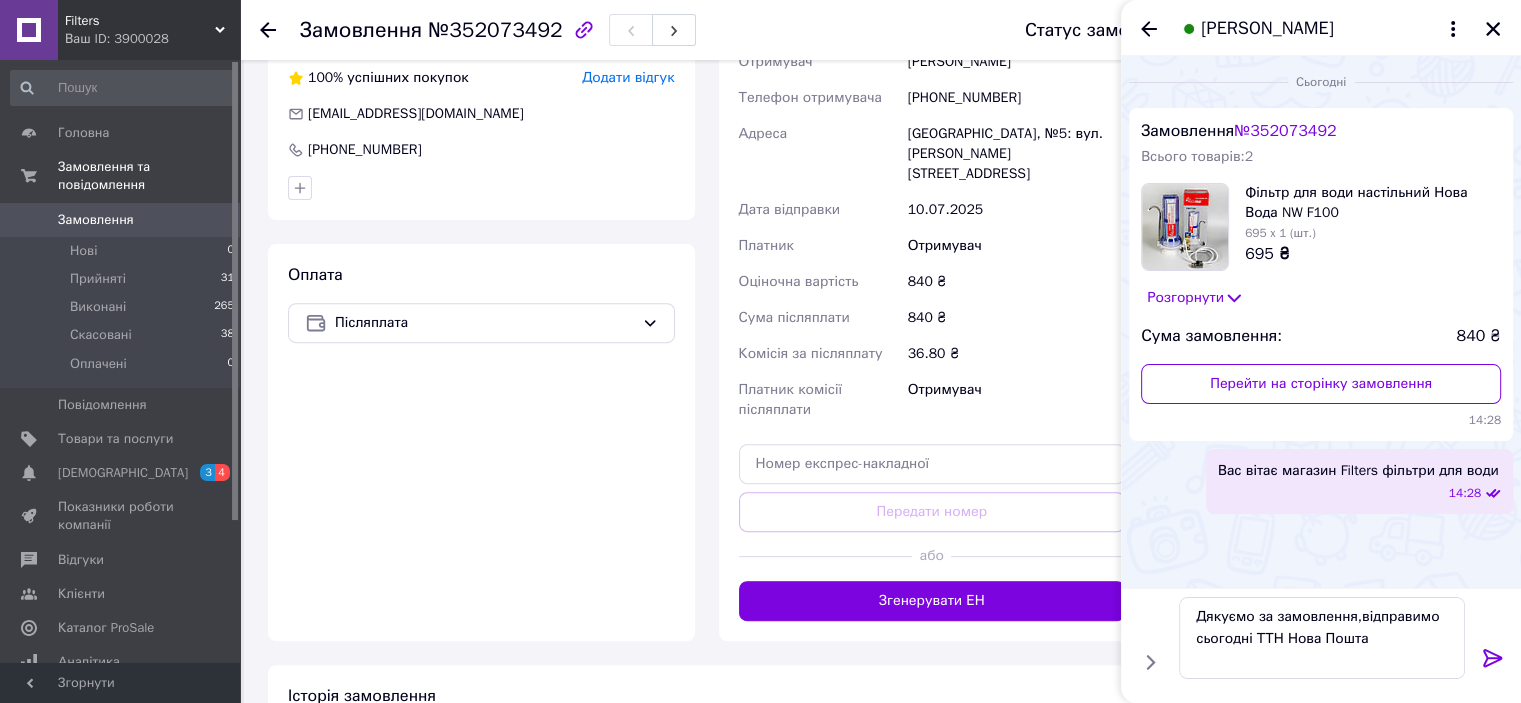 scroll, scrollTop: 700, scrollLeft: 0, axis: vertical 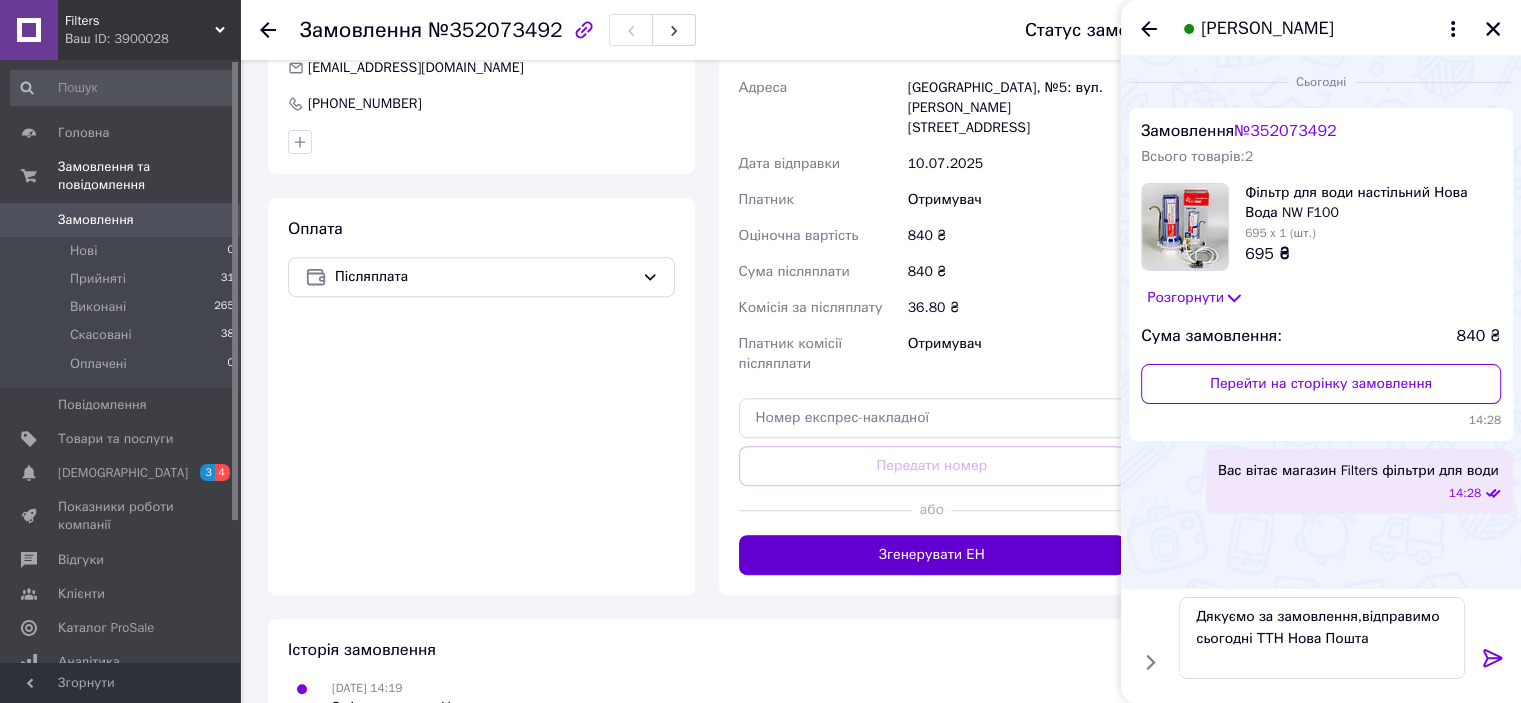 click on "Згенерувати ЕН" at bounding box center (932, 555) 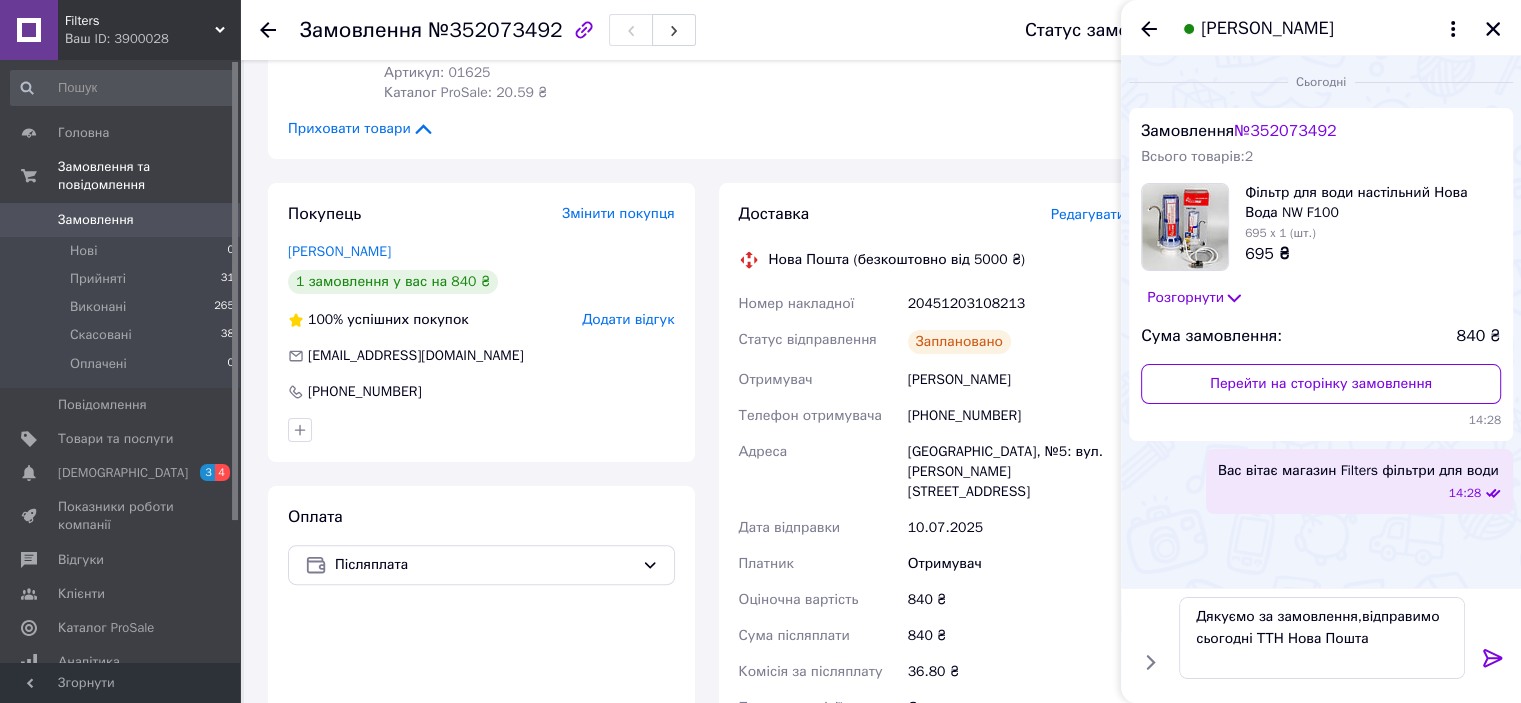 scroll, scrollTop: 400, scrollLeft: 0, axis: vertical 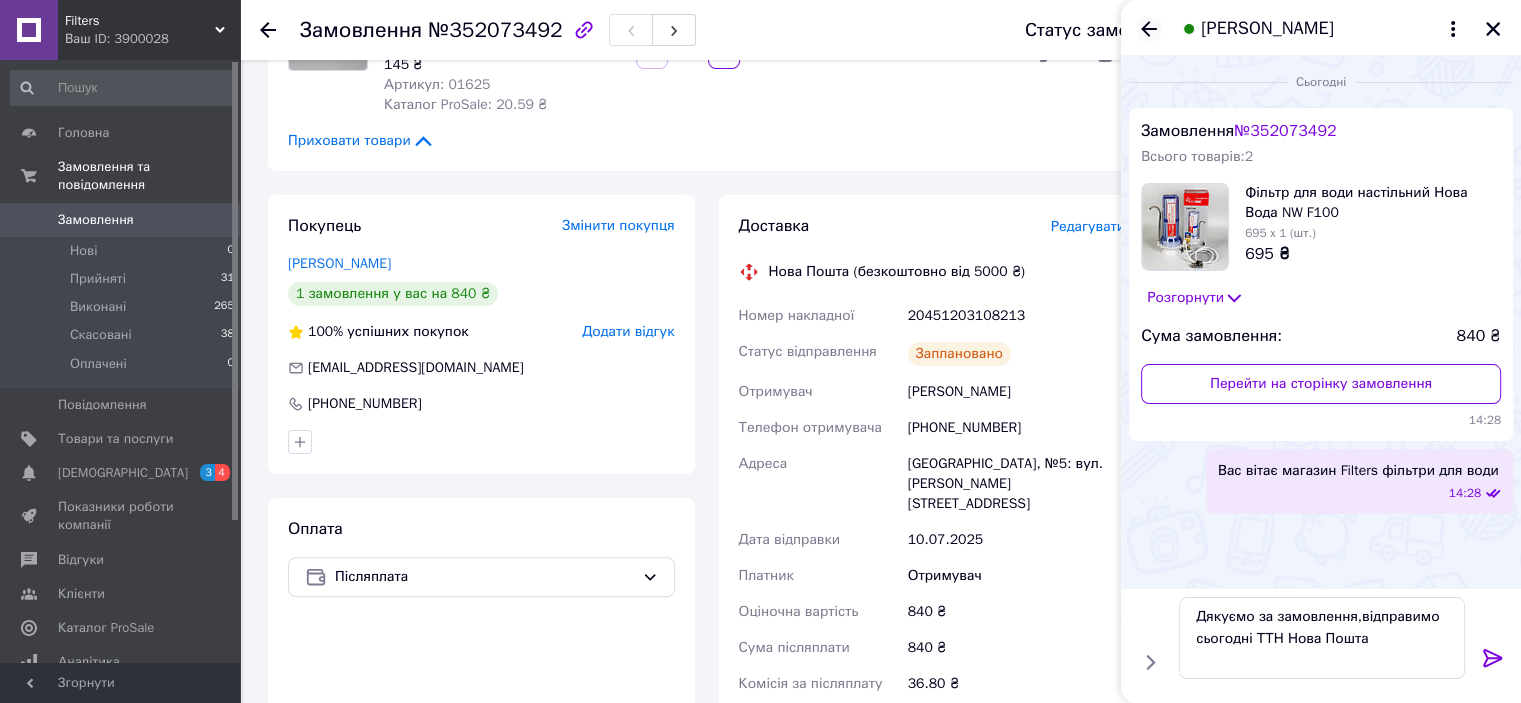 click 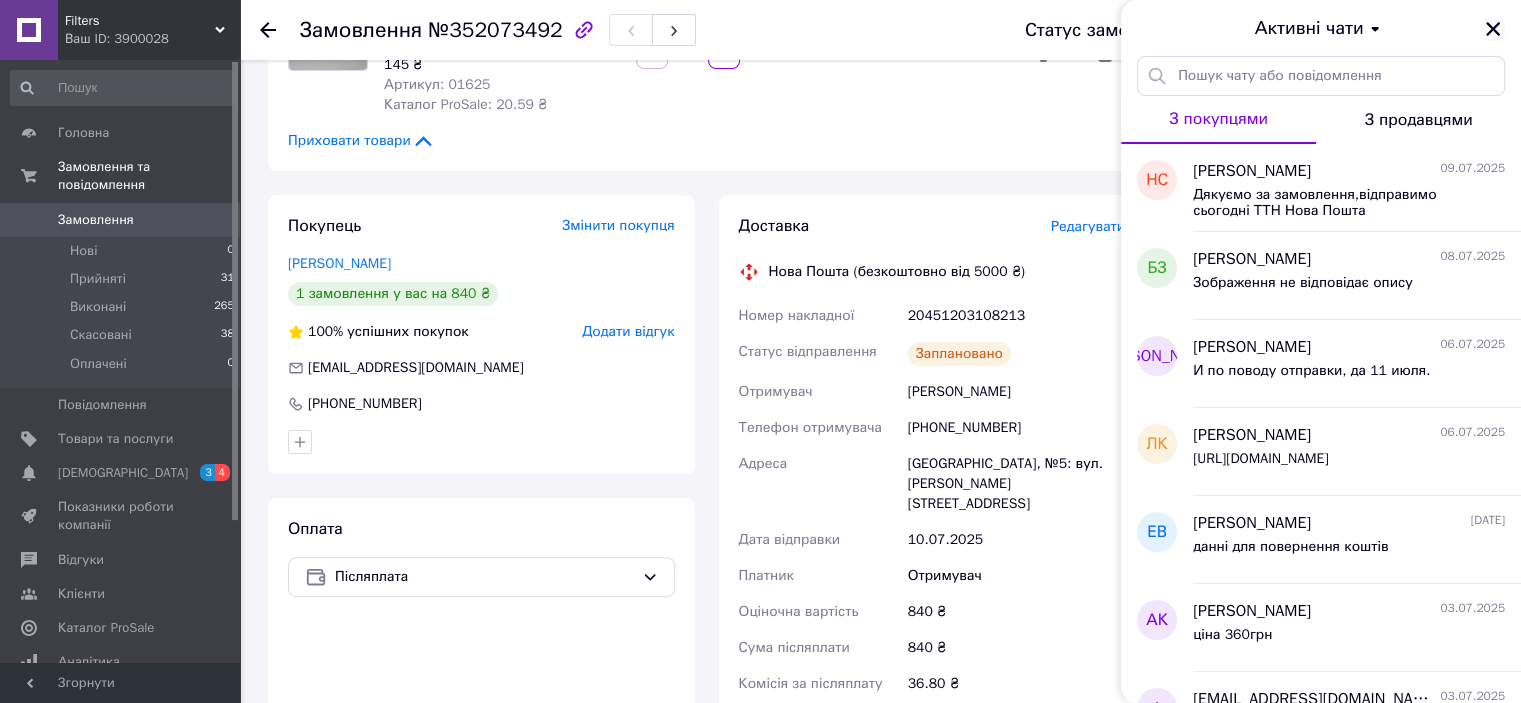 click 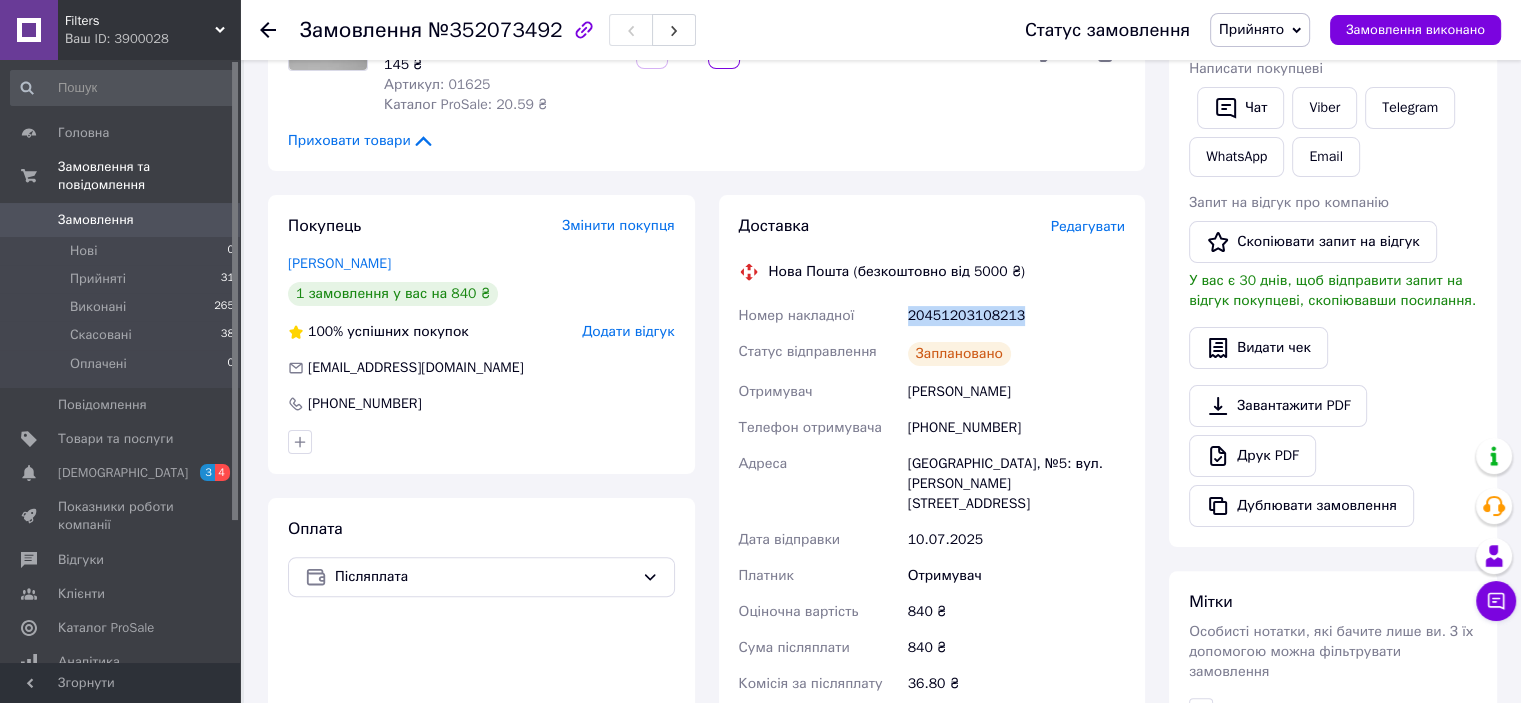 drag, startPoint x: 904, startPoint y: 297, endPoint x: 1014, endPoint y: 301, distance: 110.0727 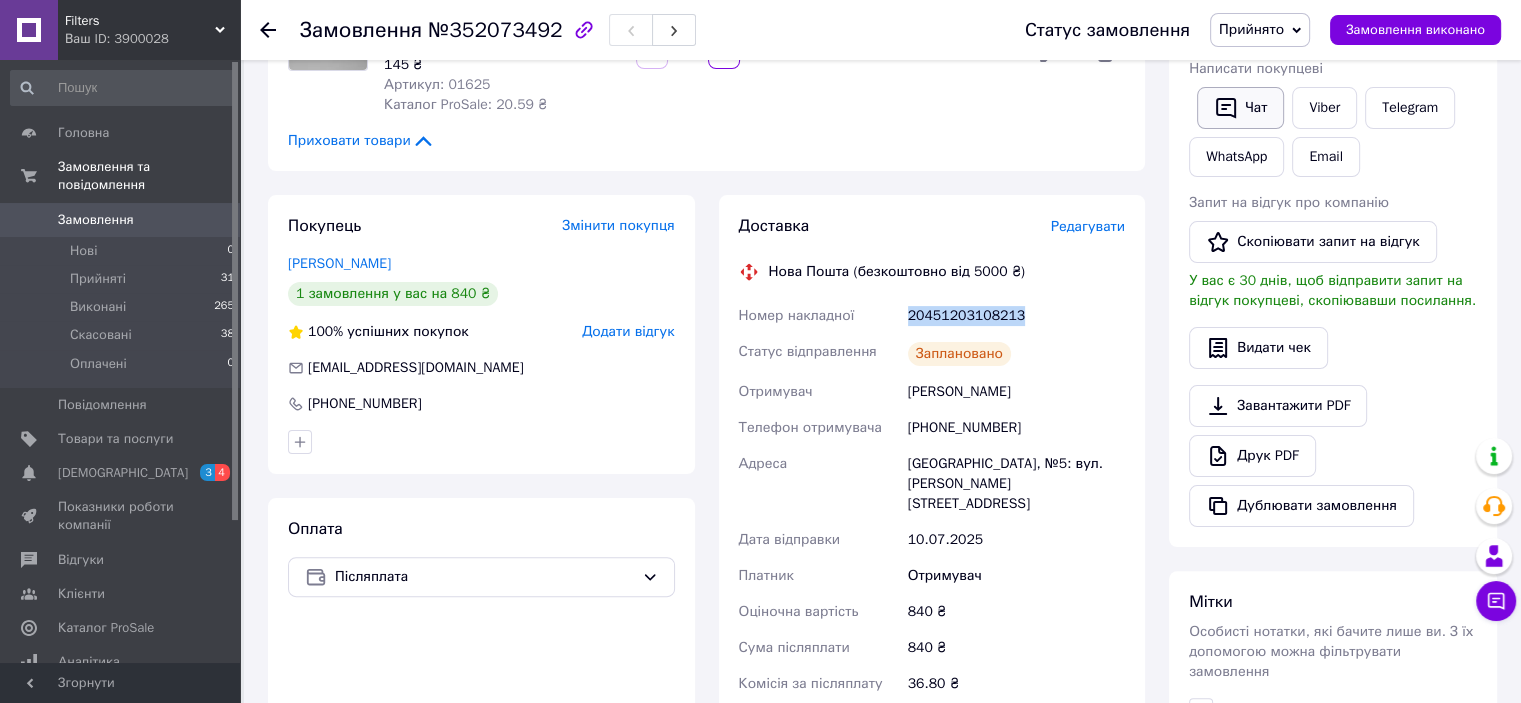 click 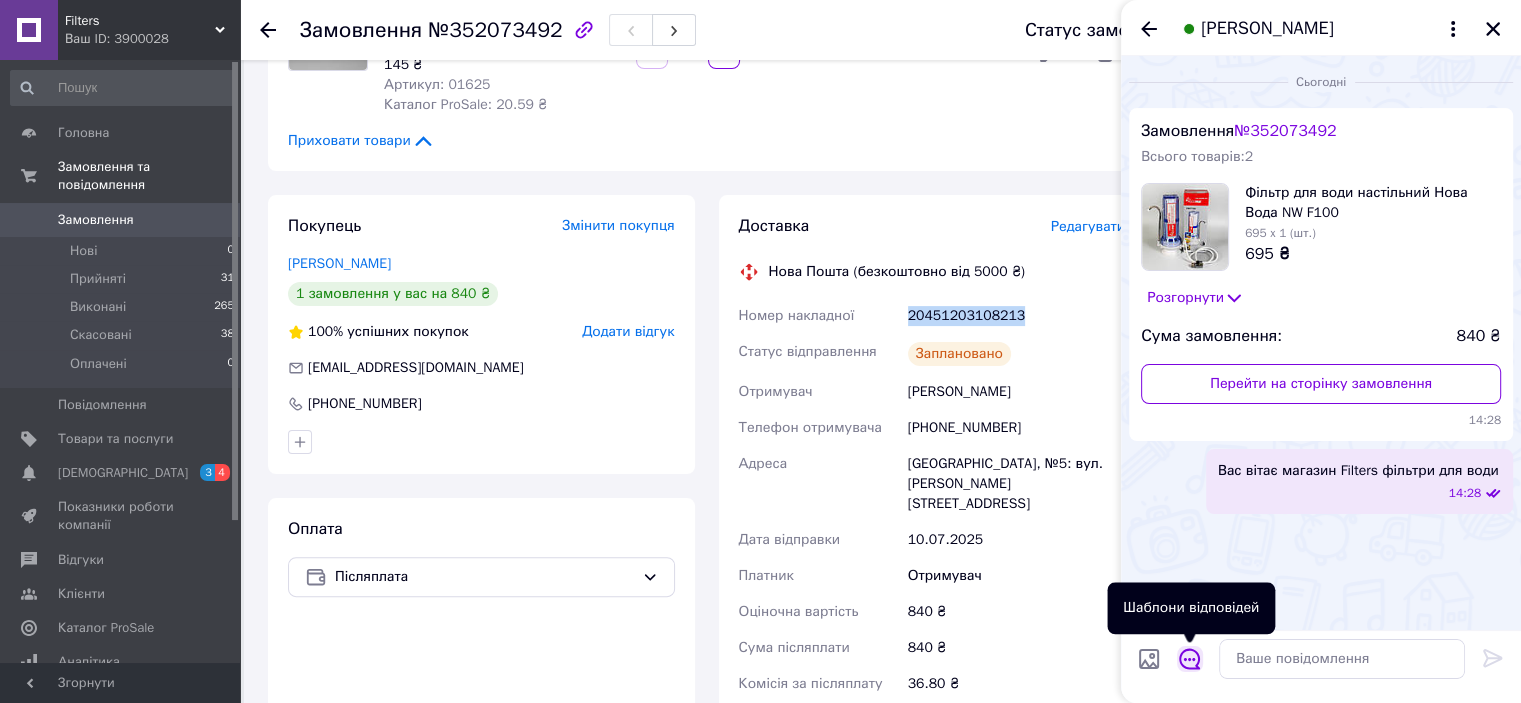 click 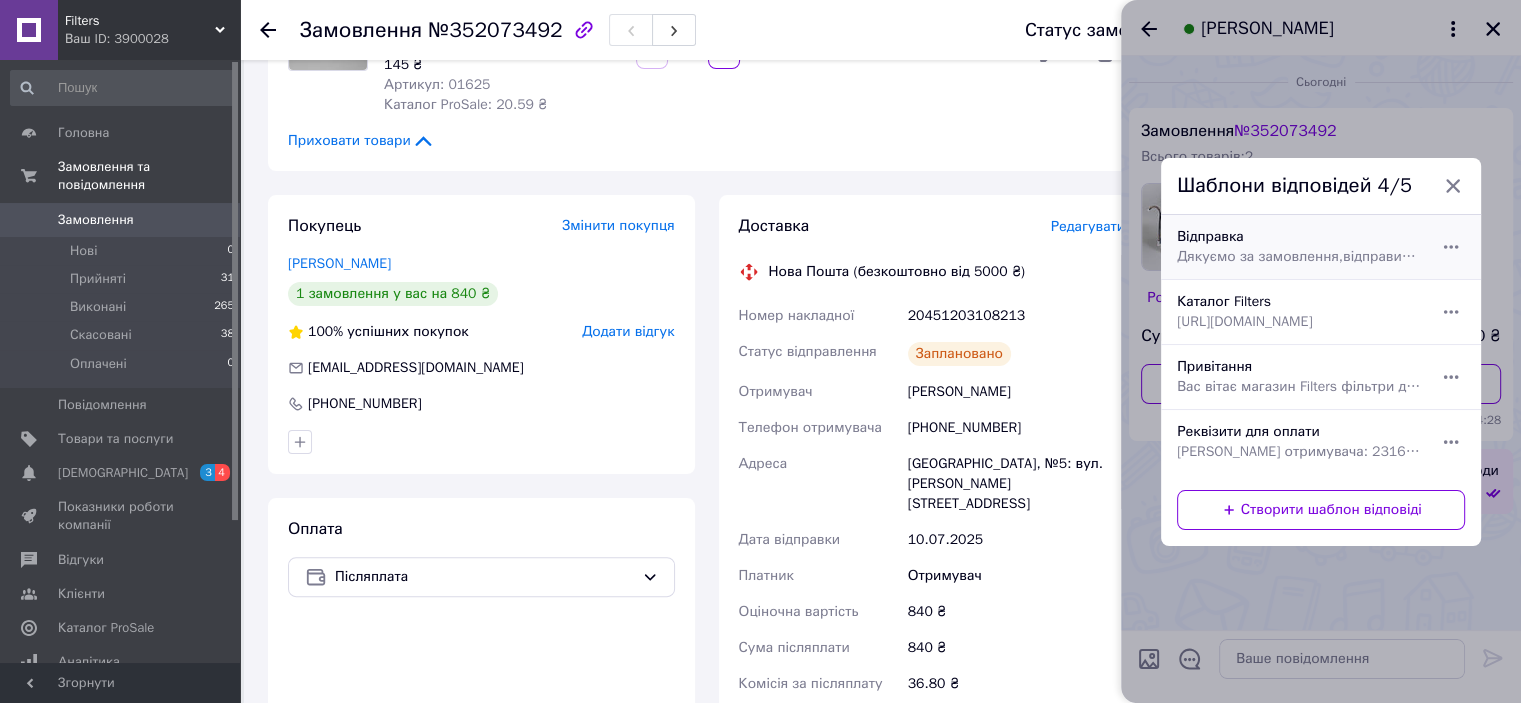 click on "Дякуємо за замовлення,відправимо сьогодні ТТН Нова Пошта" at bounding box center (1299, 257) 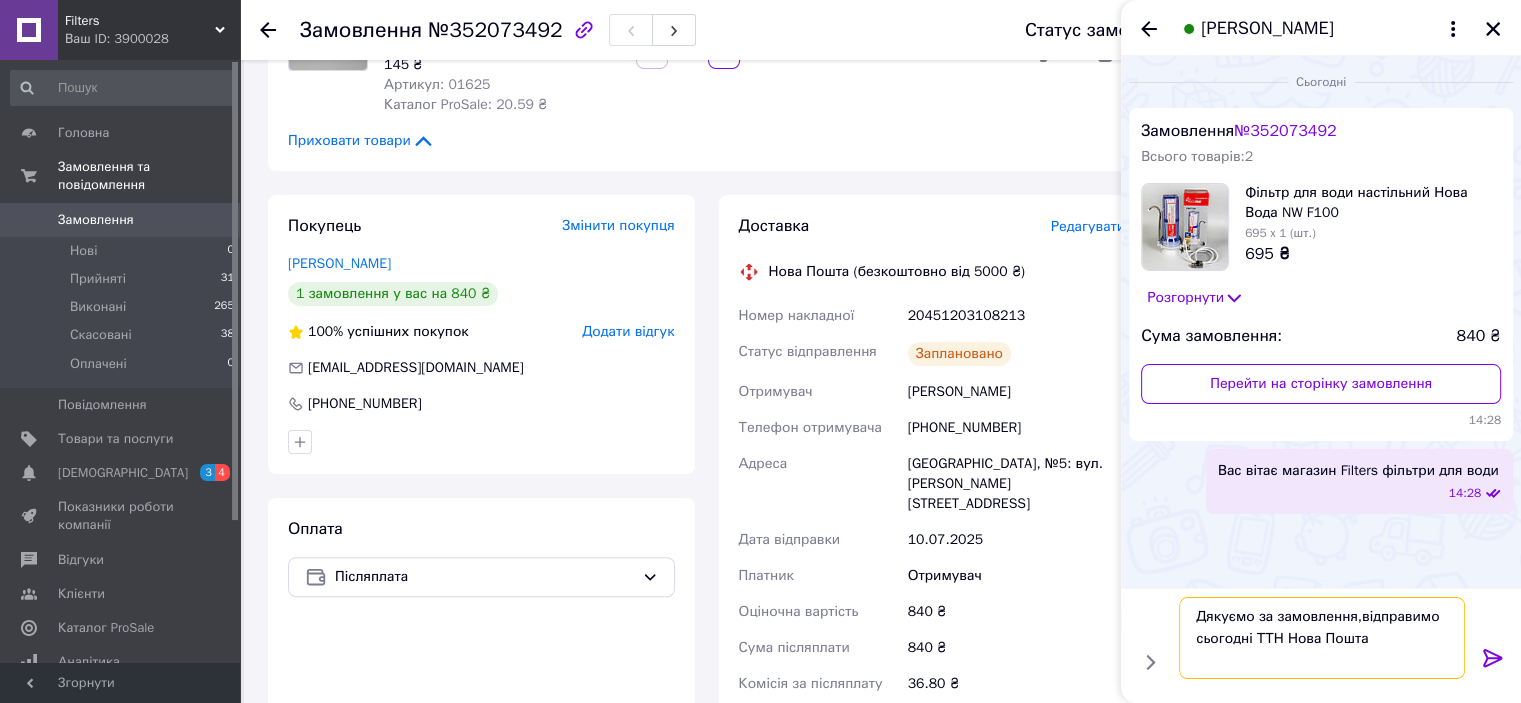 click on "Дякуємо за замовлення,відправимо сьогодні ТТН Нова Пошта" at bounding box center [1322, 638] 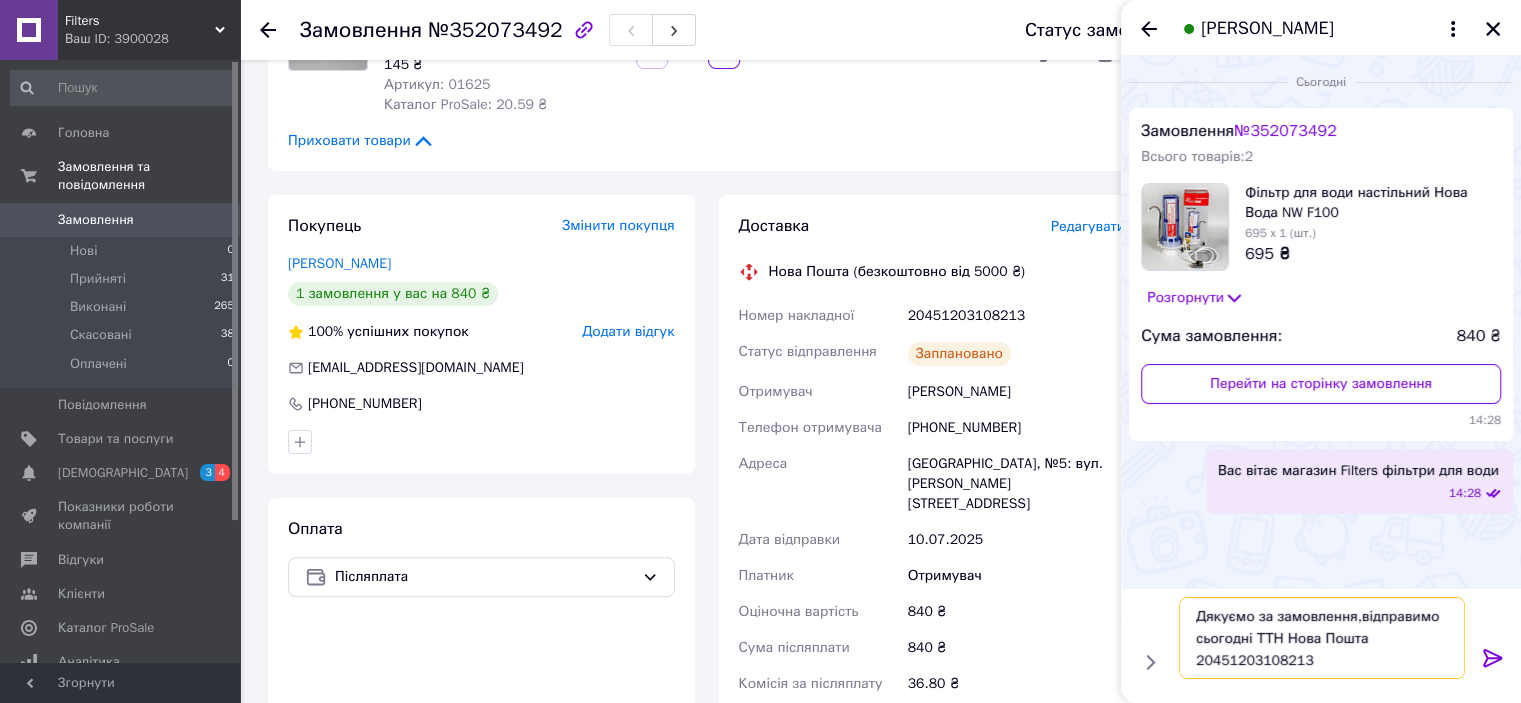 type on "Дякуємо за замовлення,відправимо сьогодні ТТН Нова Пошта 20451203108213" 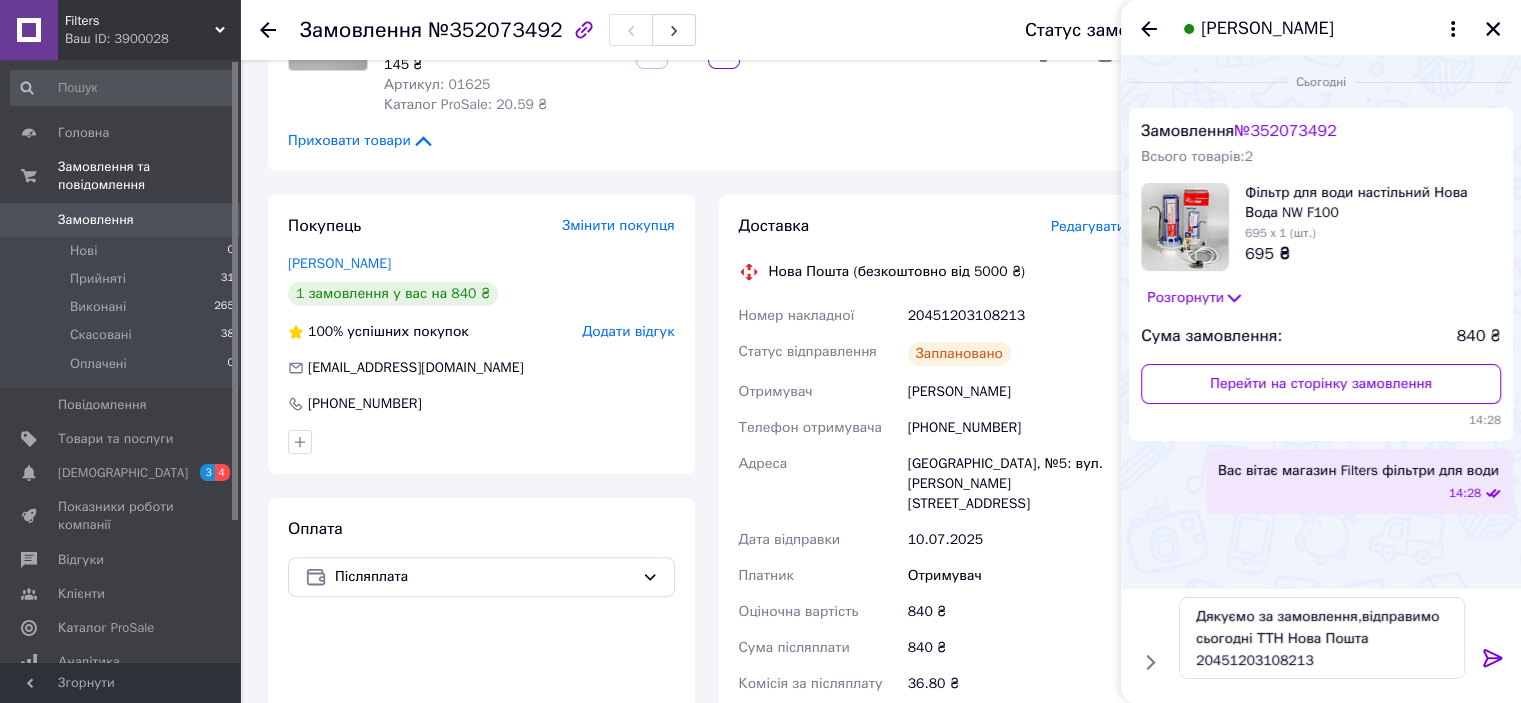 click 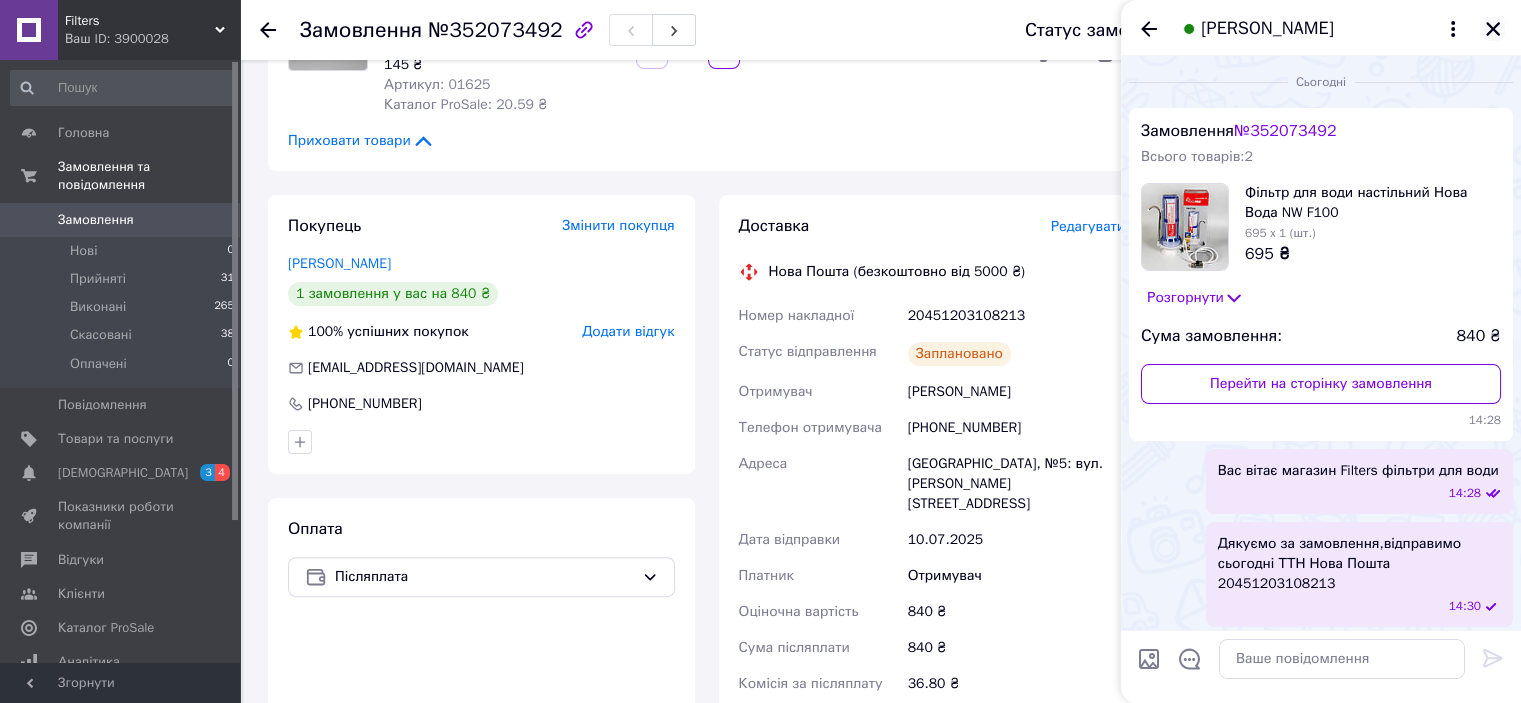 click 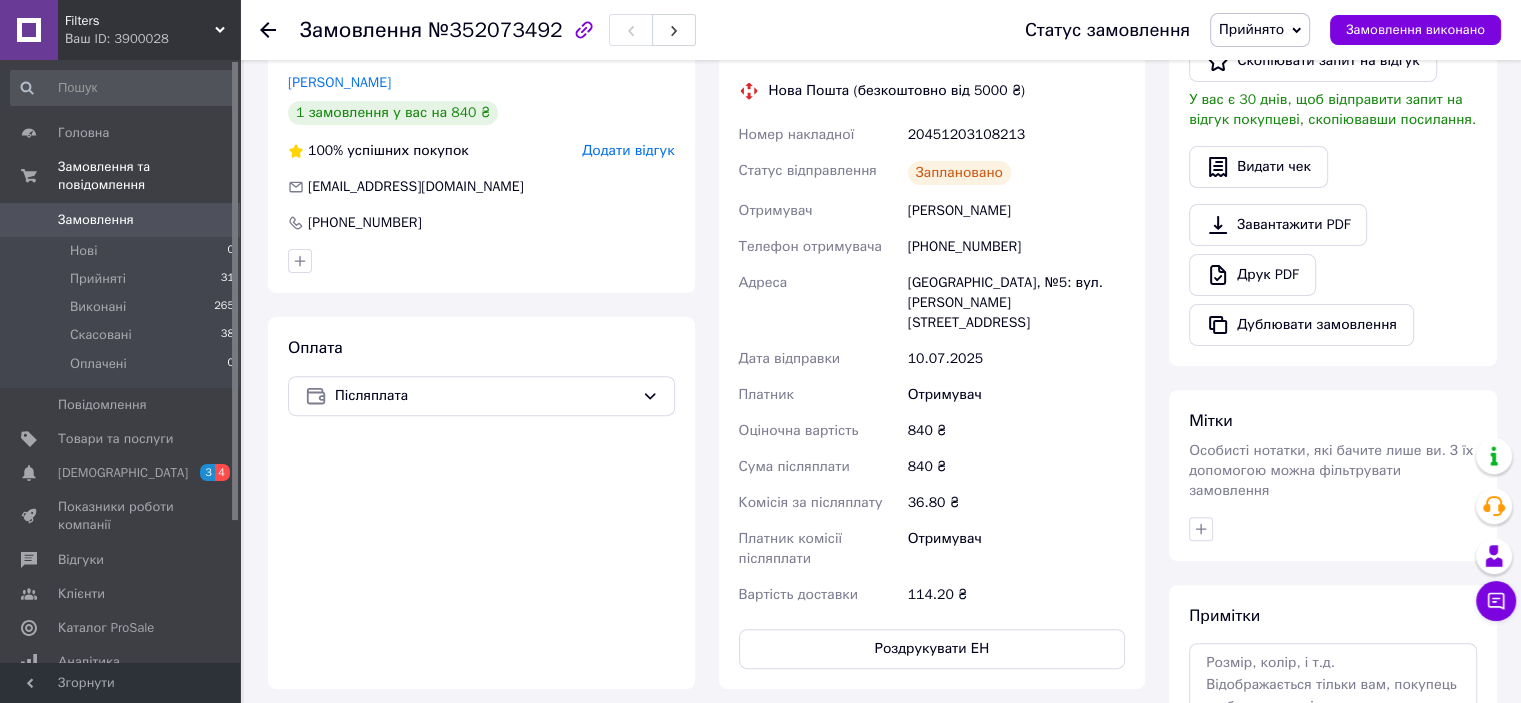 scroll, scrollTop: 600, scrollLeft: 0, axis: vertical 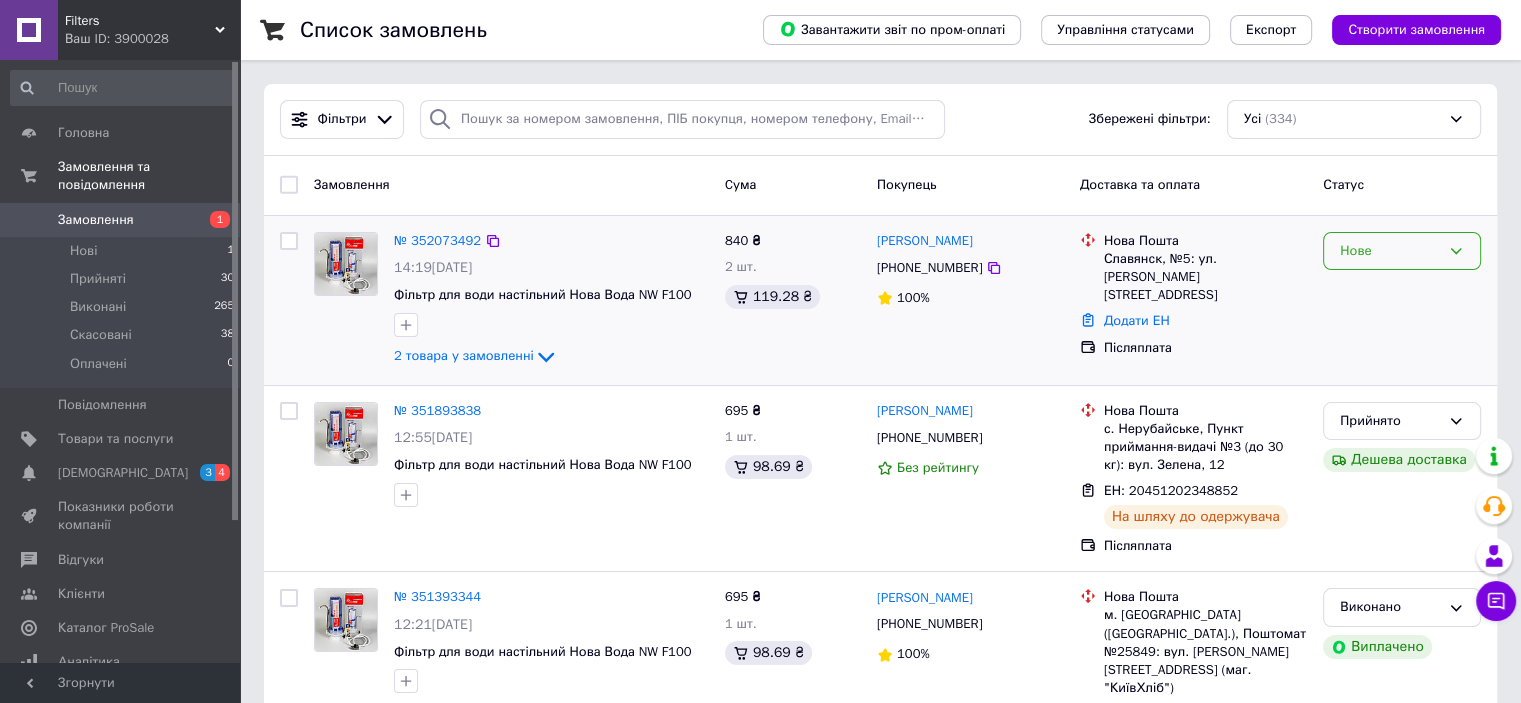 click 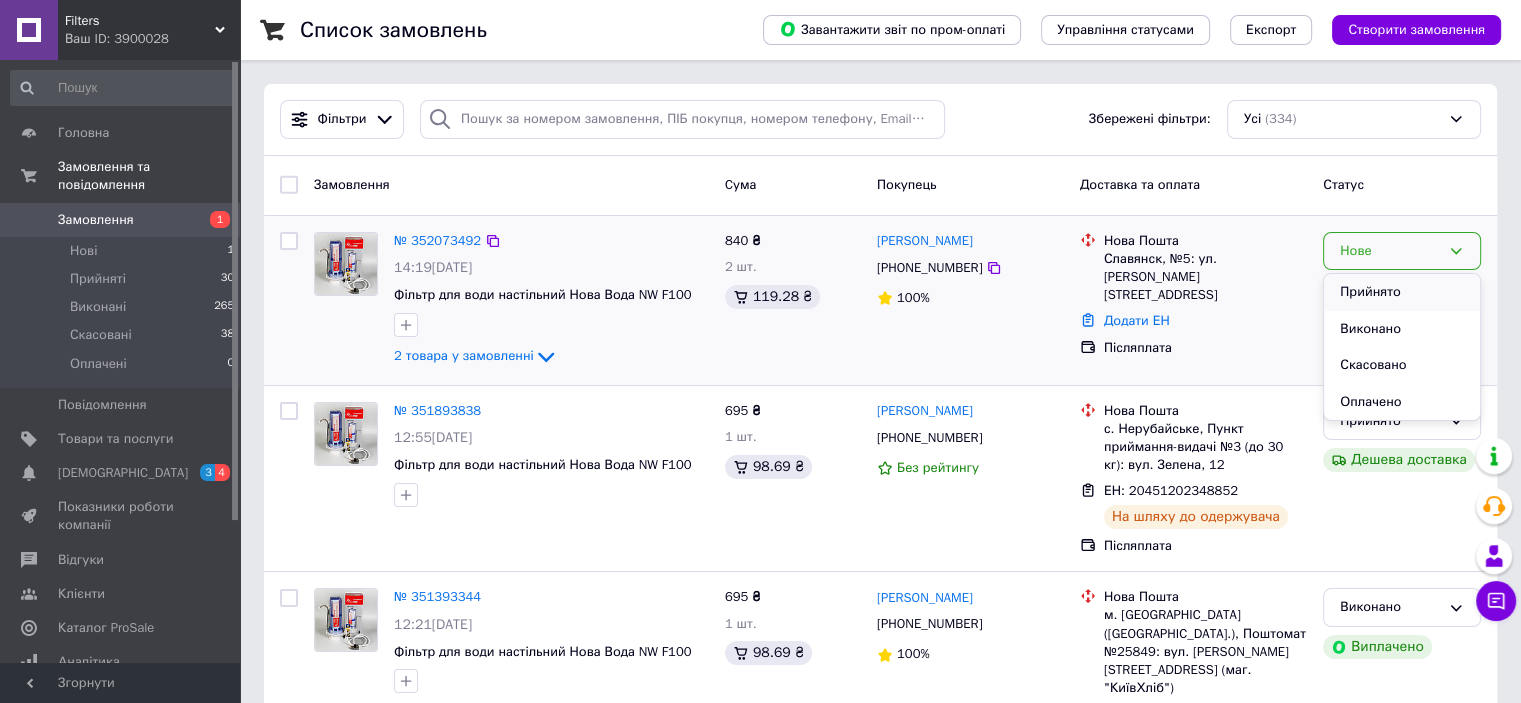 click on "Прийнято" at bounding box center [1402, 292] 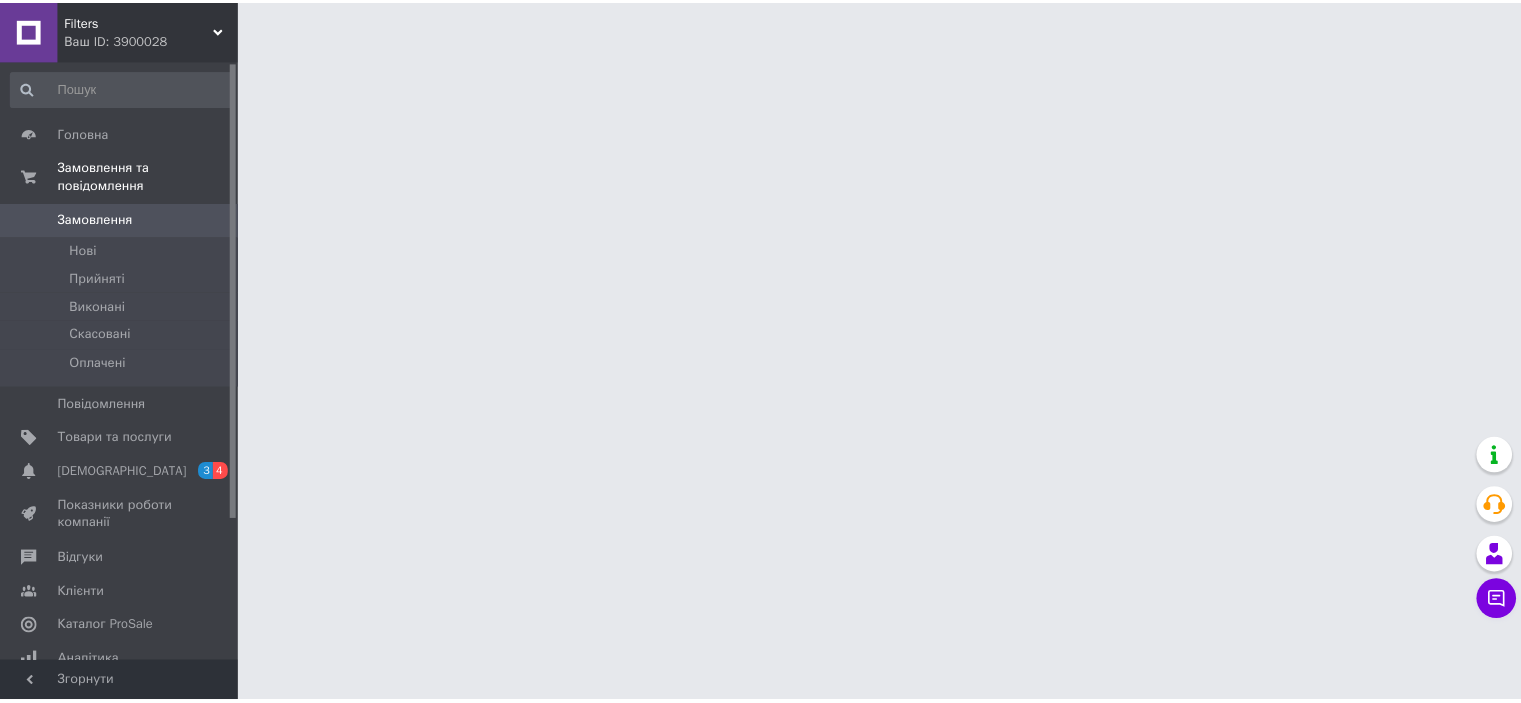 scroll, scrollTop: 0, scrollLeft: 0, axis: both 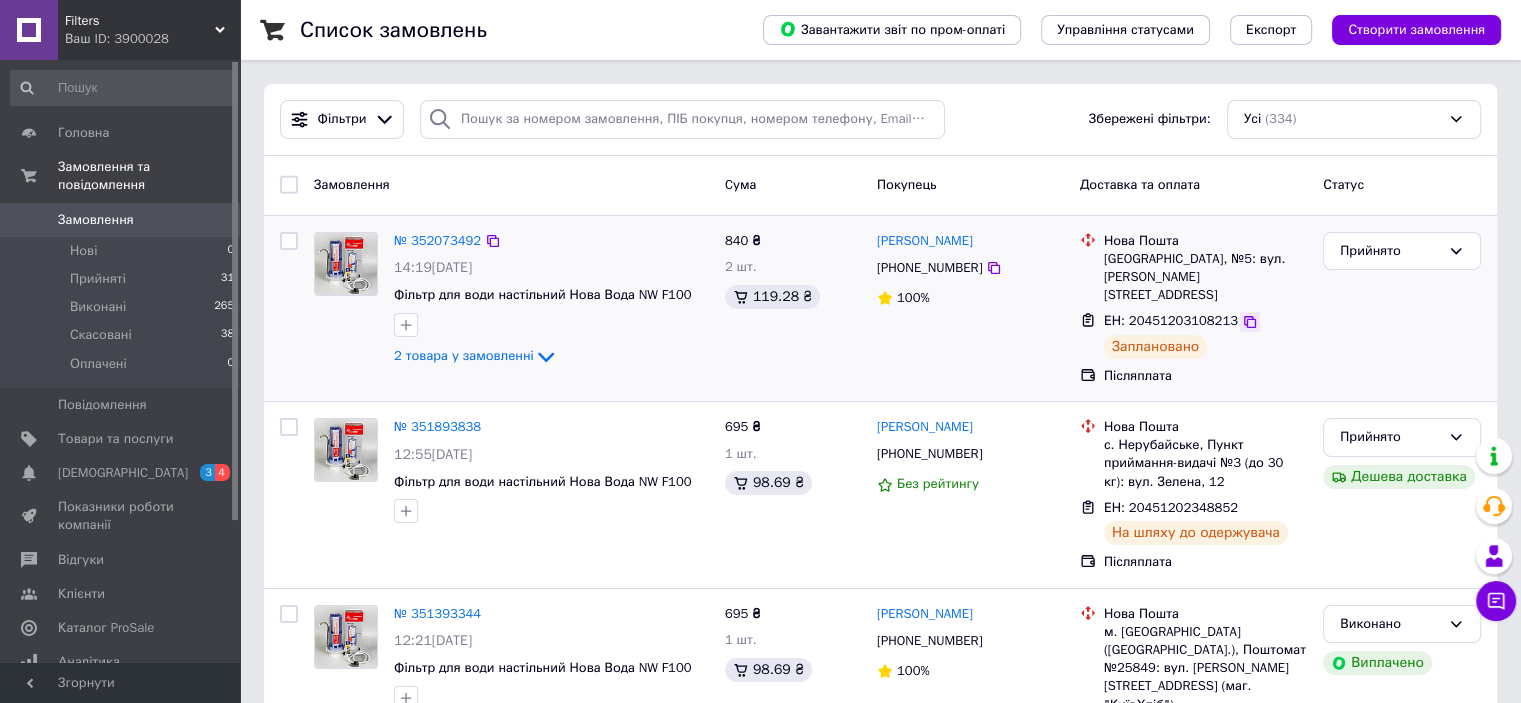click 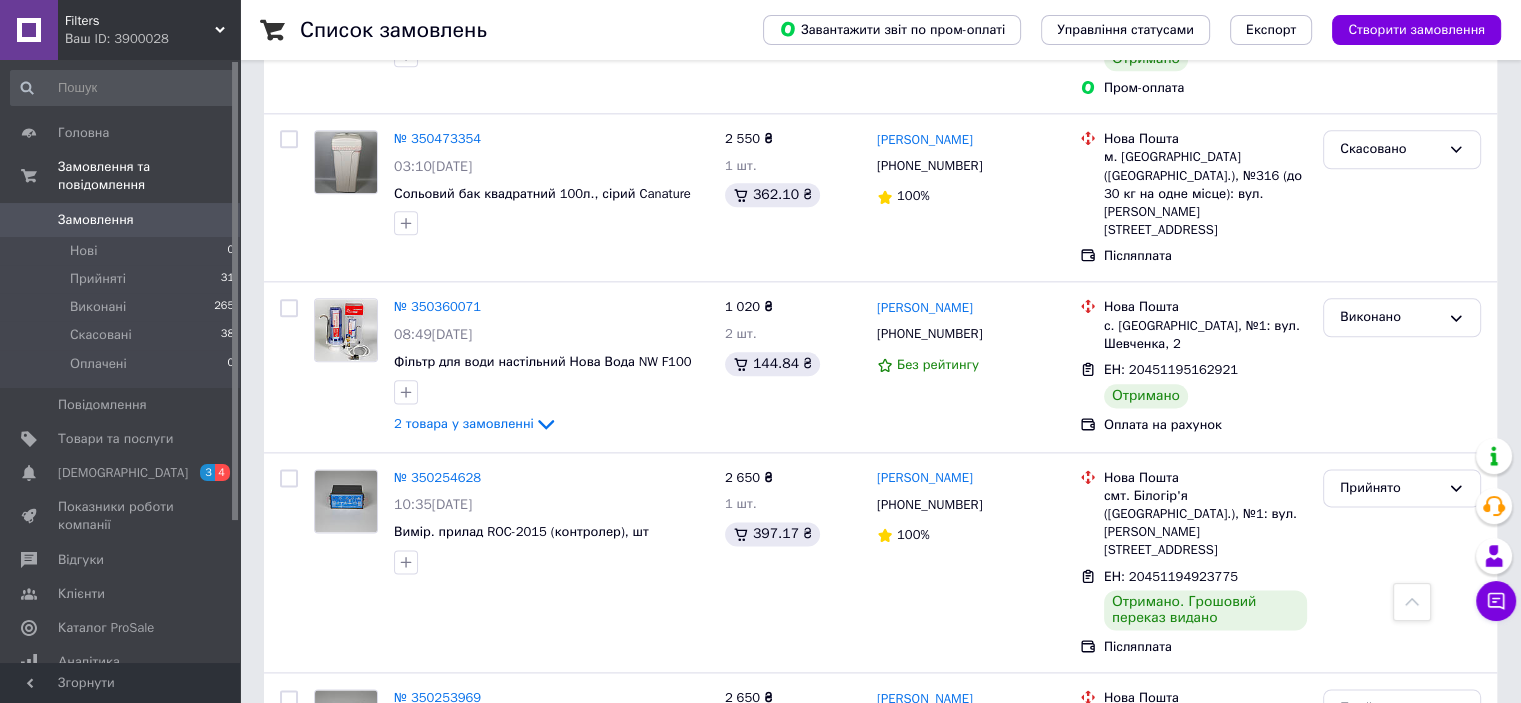 scroll, scrollTop: 2500, scrollLeft: 0, axis: vertical 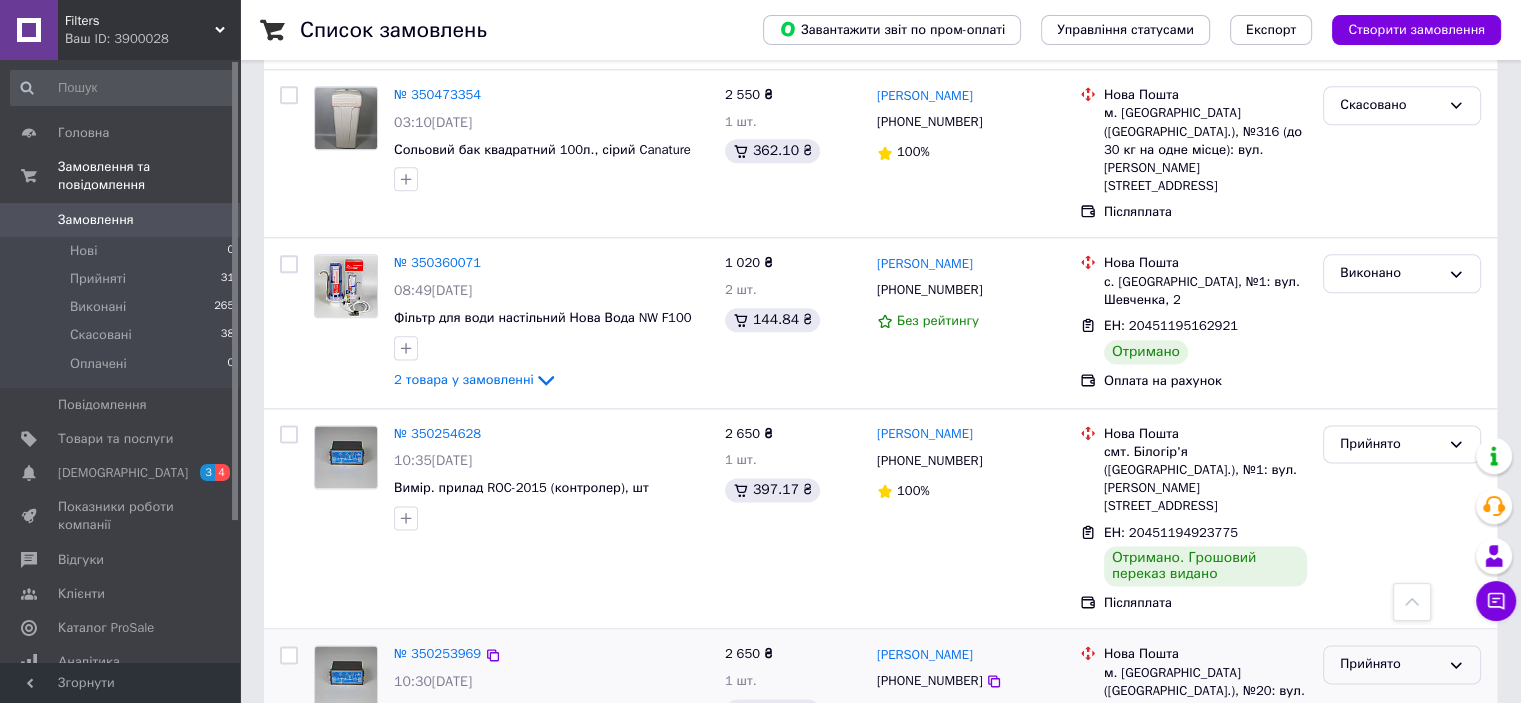 click 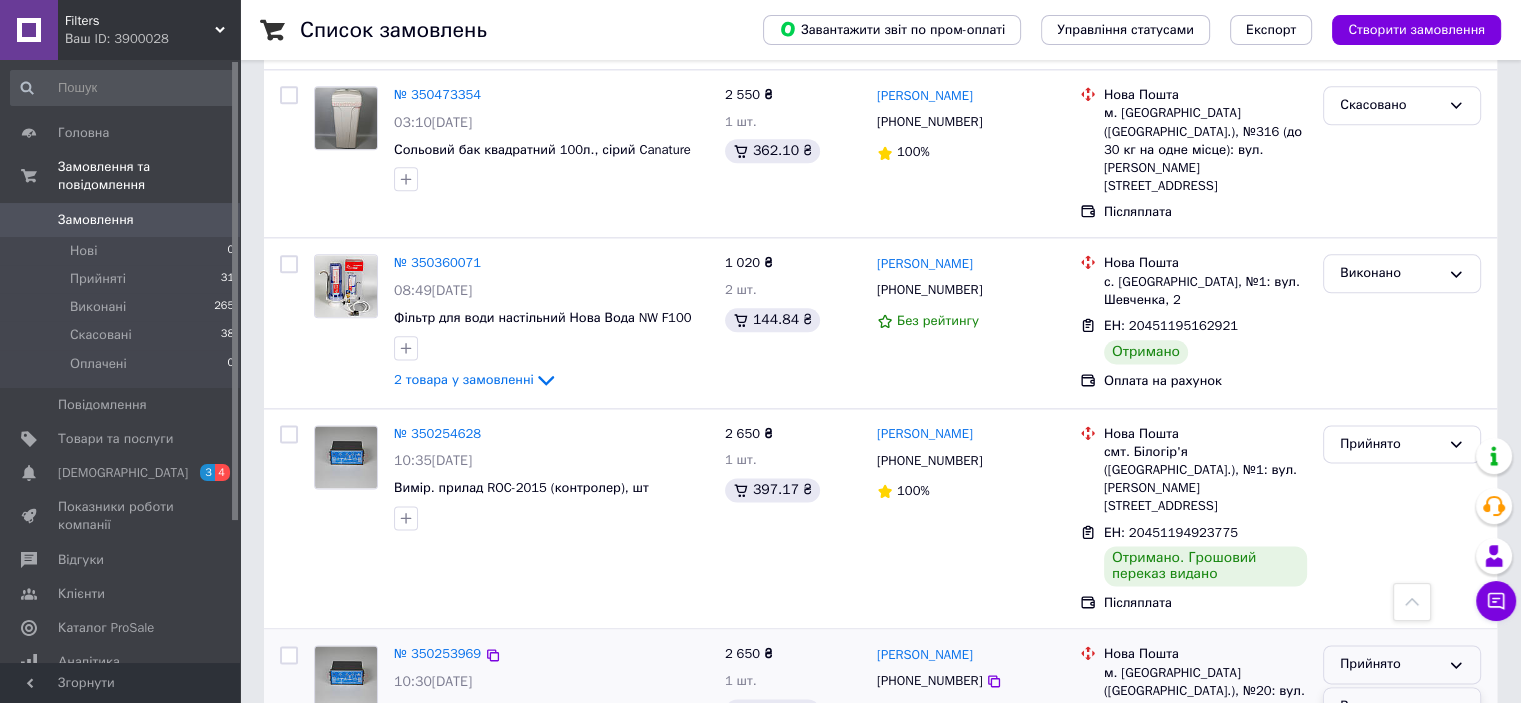 click on "Виконано" at bounding box center [1402, 706] 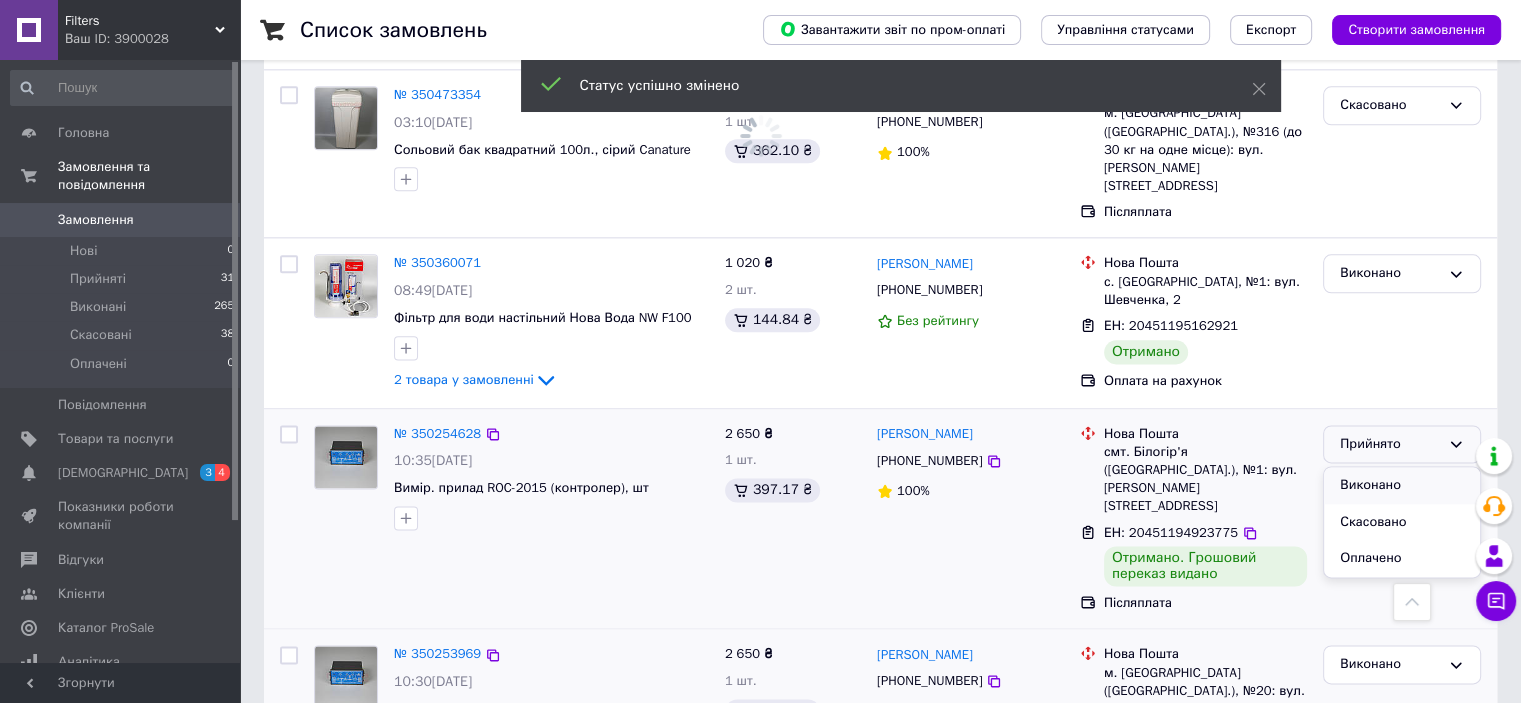 click on "Виконано" at bounding box center [1402, 485] 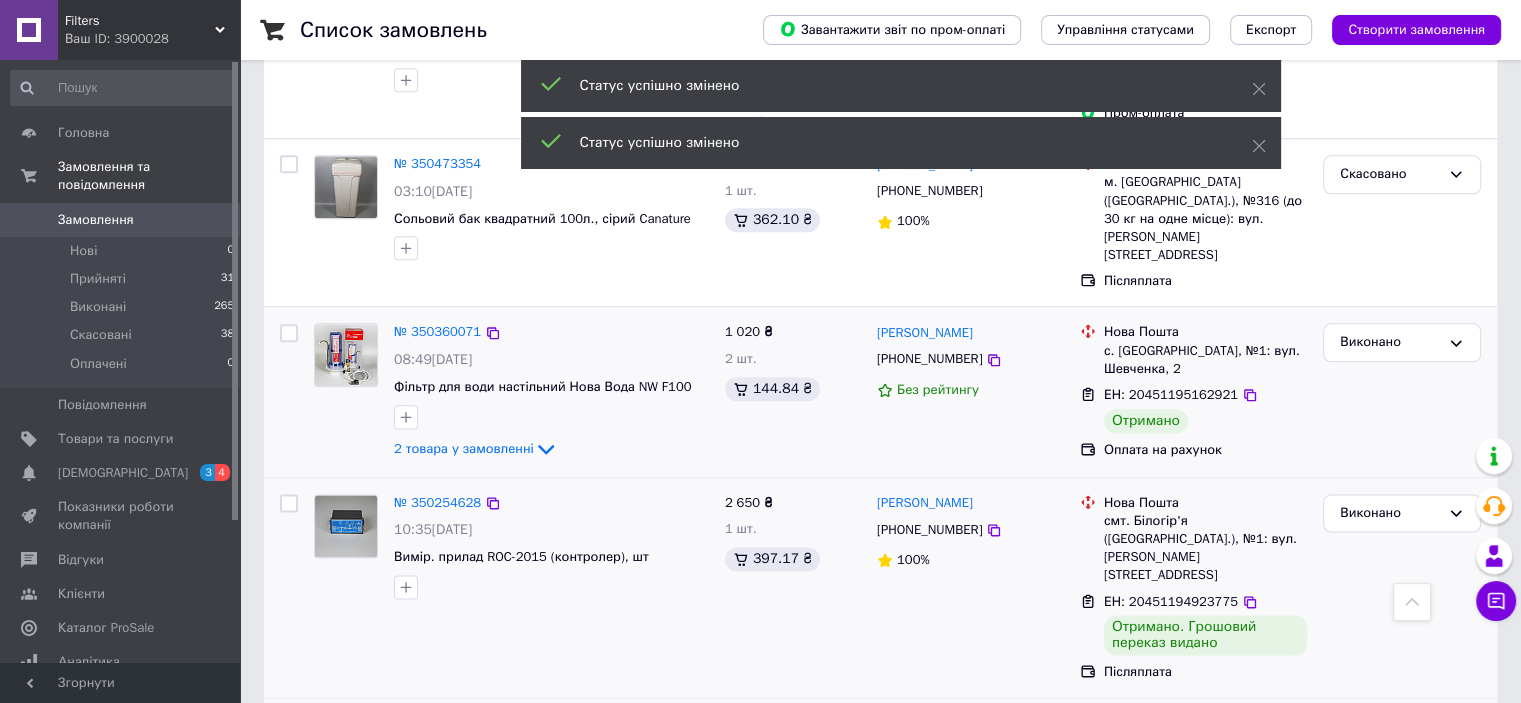scroll, scrollTop: 2400, scrollLeft: 0, axis: vertical 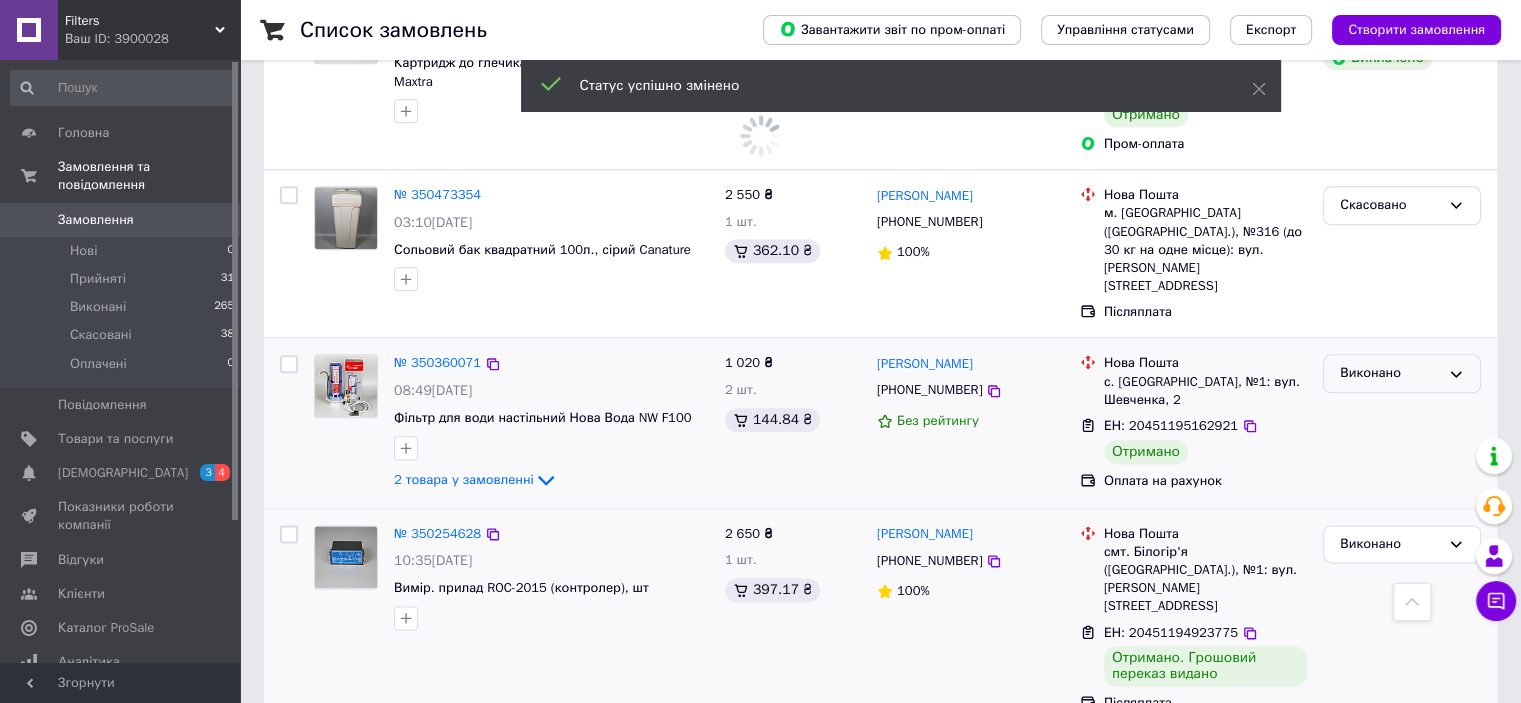 click 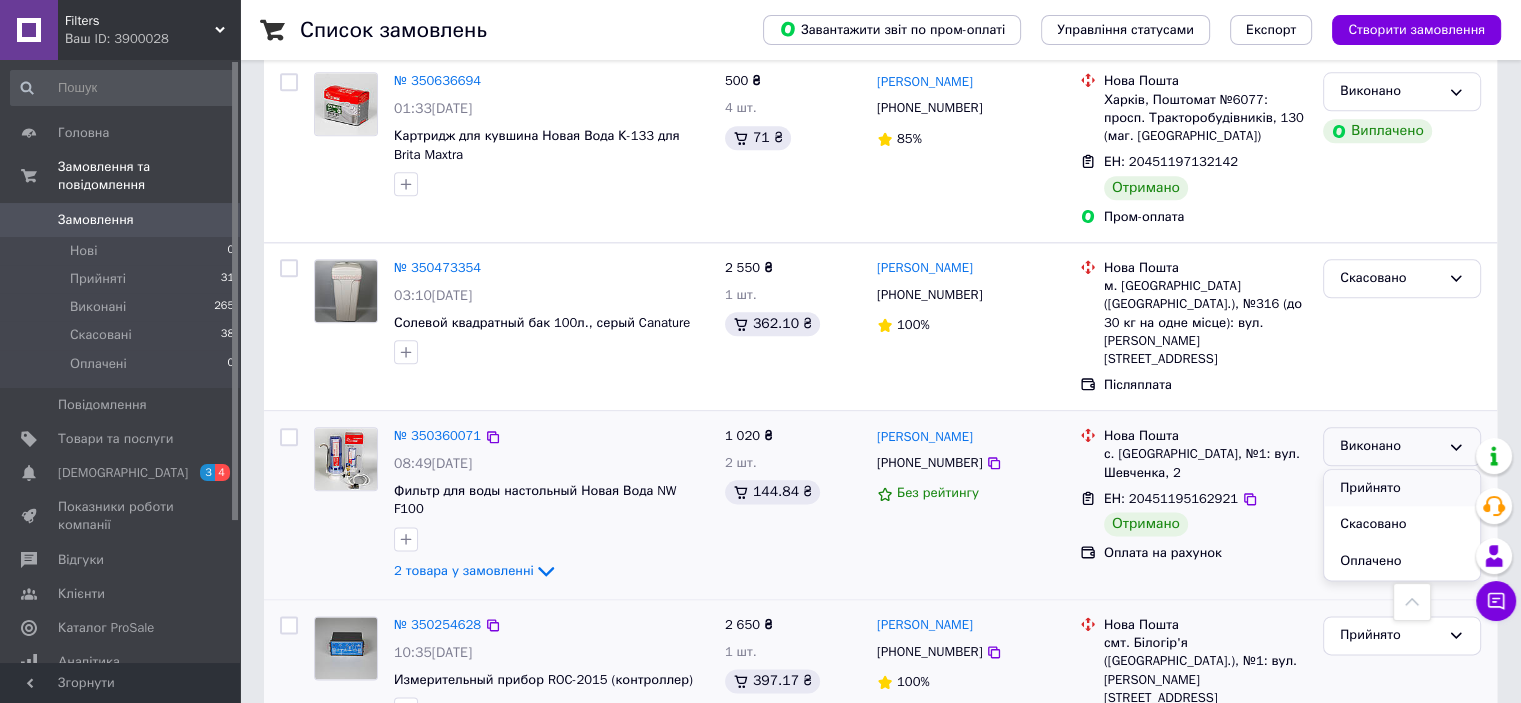scroll, scrollTop: 2400, scrollLeft: 0, axis: vertical 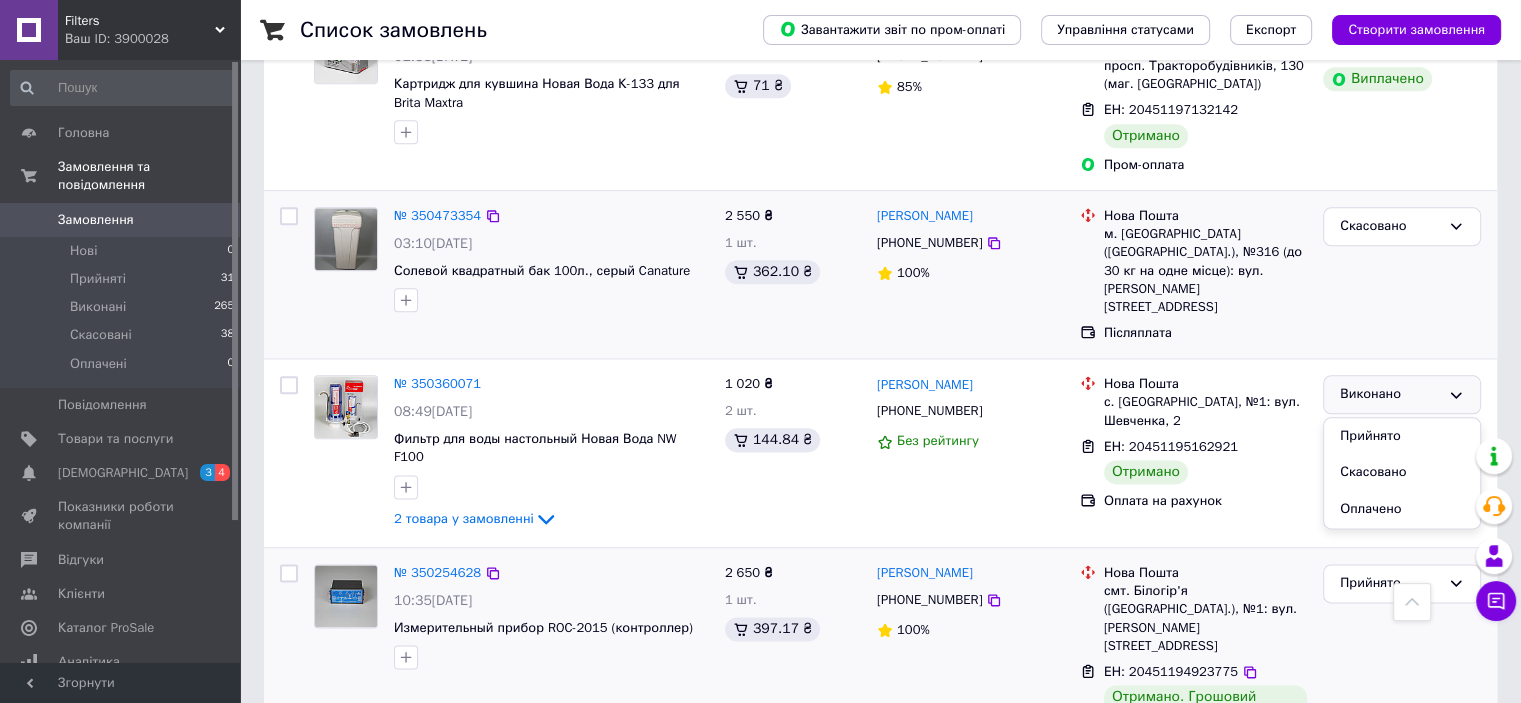click on "Скасовано" at bounding box center [1402, 274] 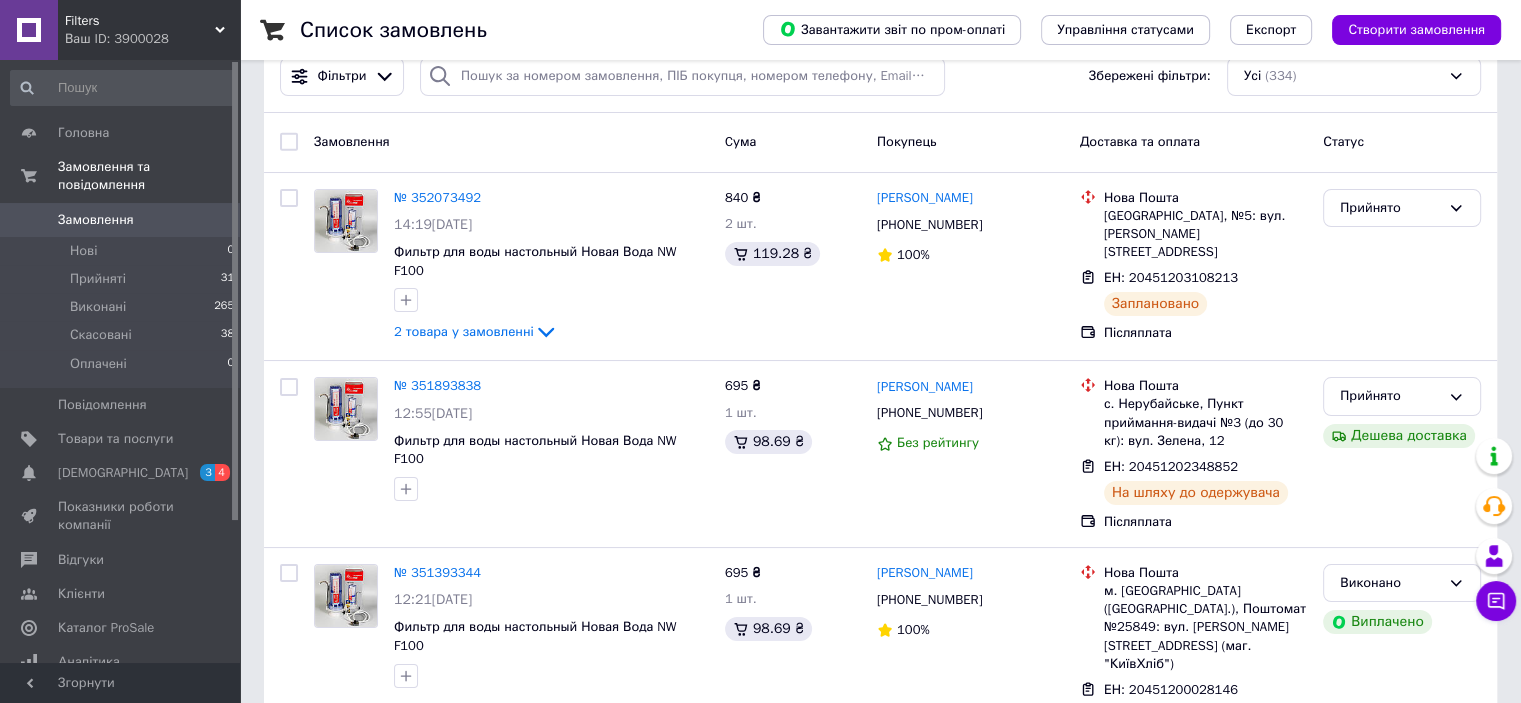 scroll, scrollTop: 0, scrollLeft: 0, axis: both 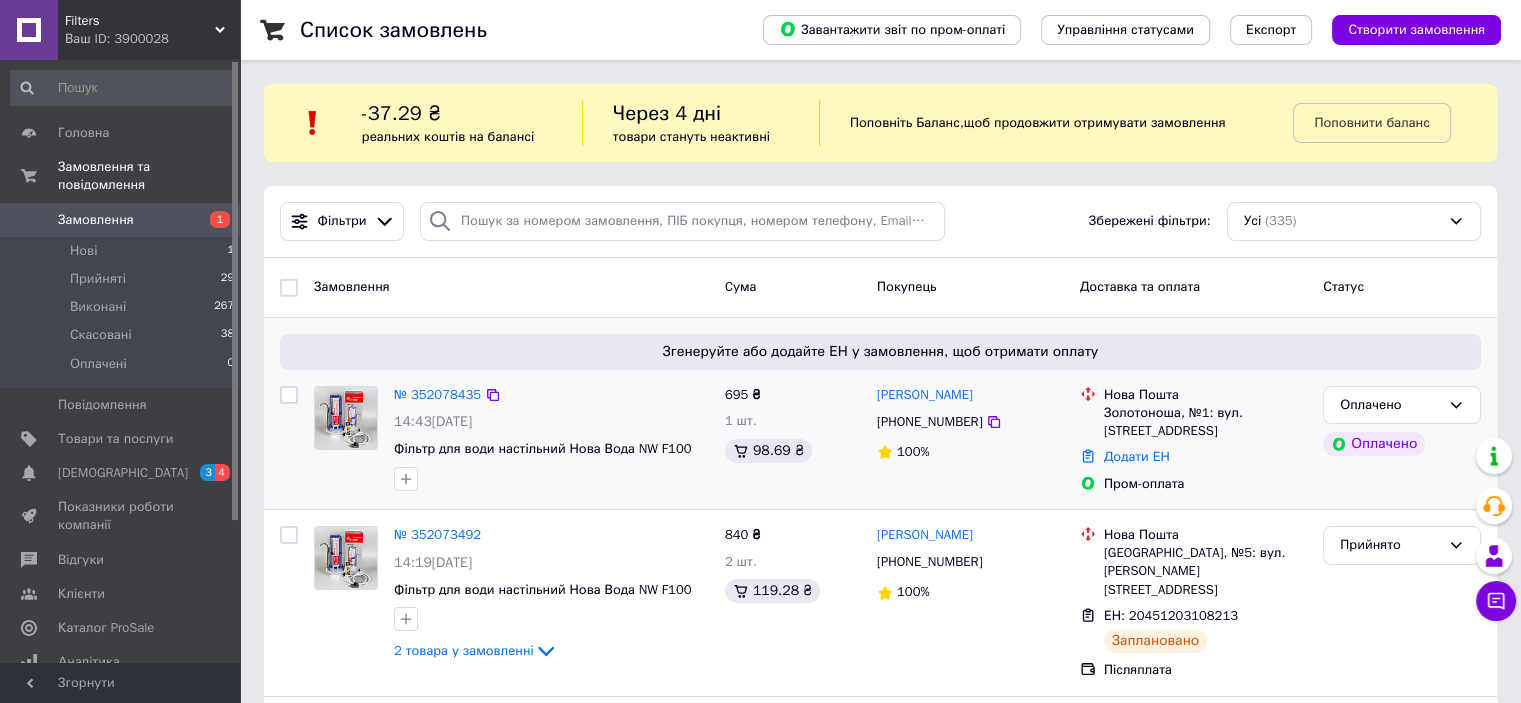 click at bounding box center (346, 418) 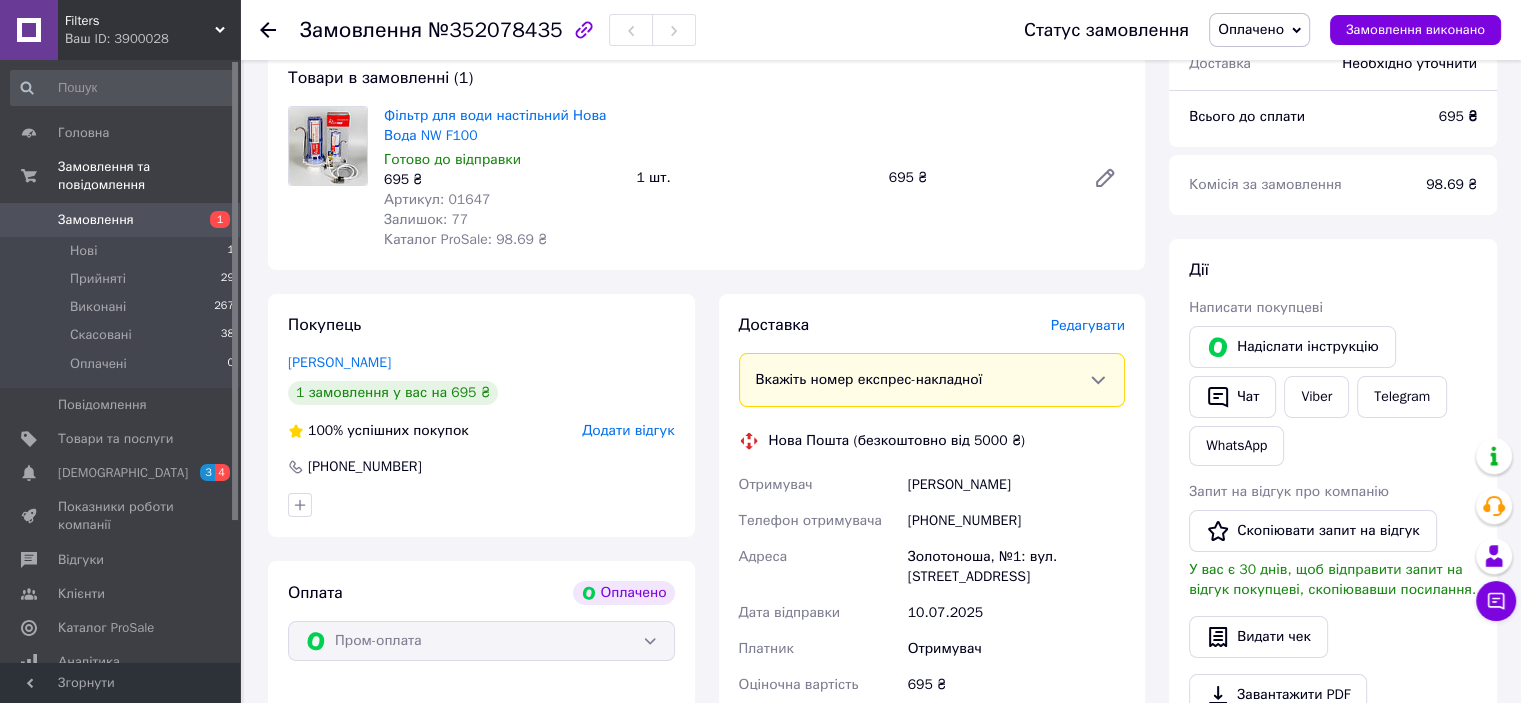 scroll, scrollTop: 200, scrollLeft: 0, axis: vertical 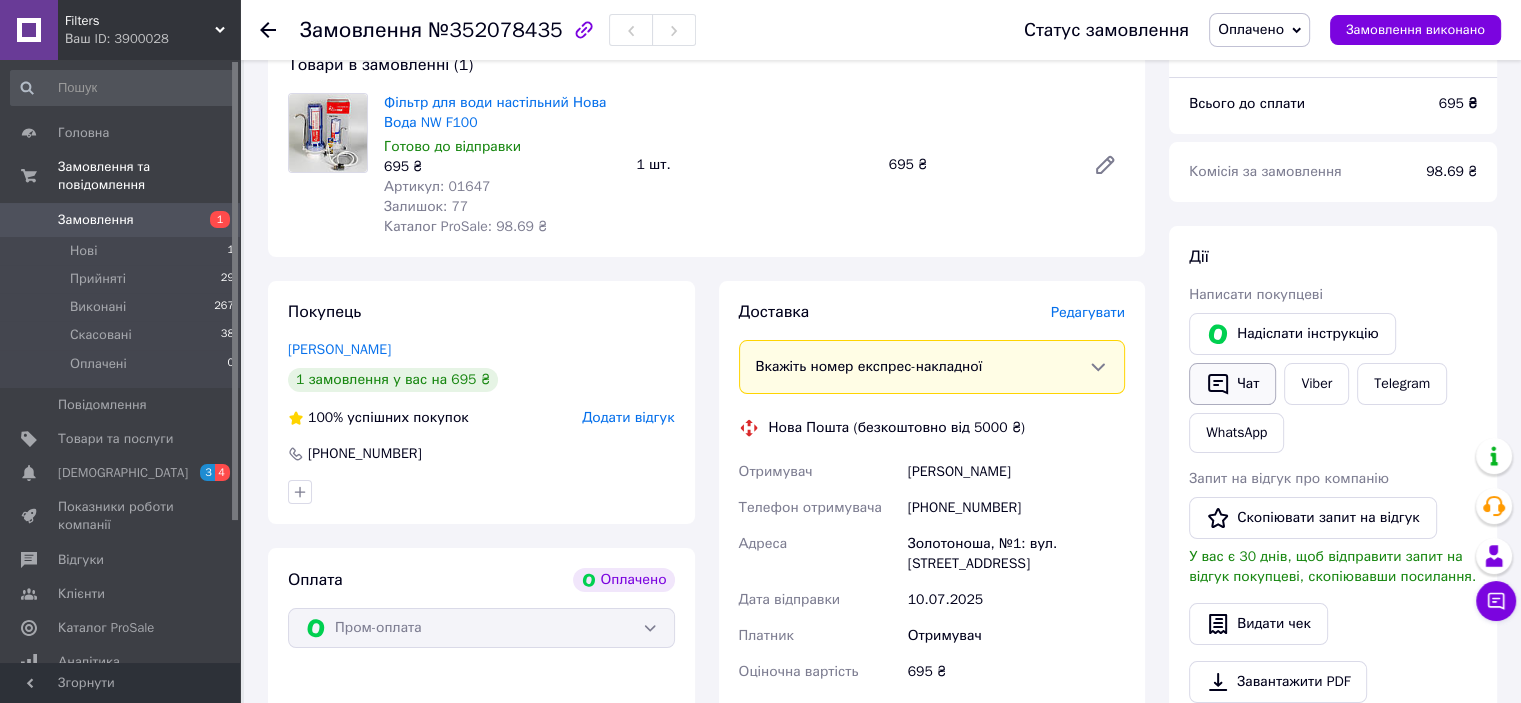click on "Чат" at bounding box center (1232, 384) 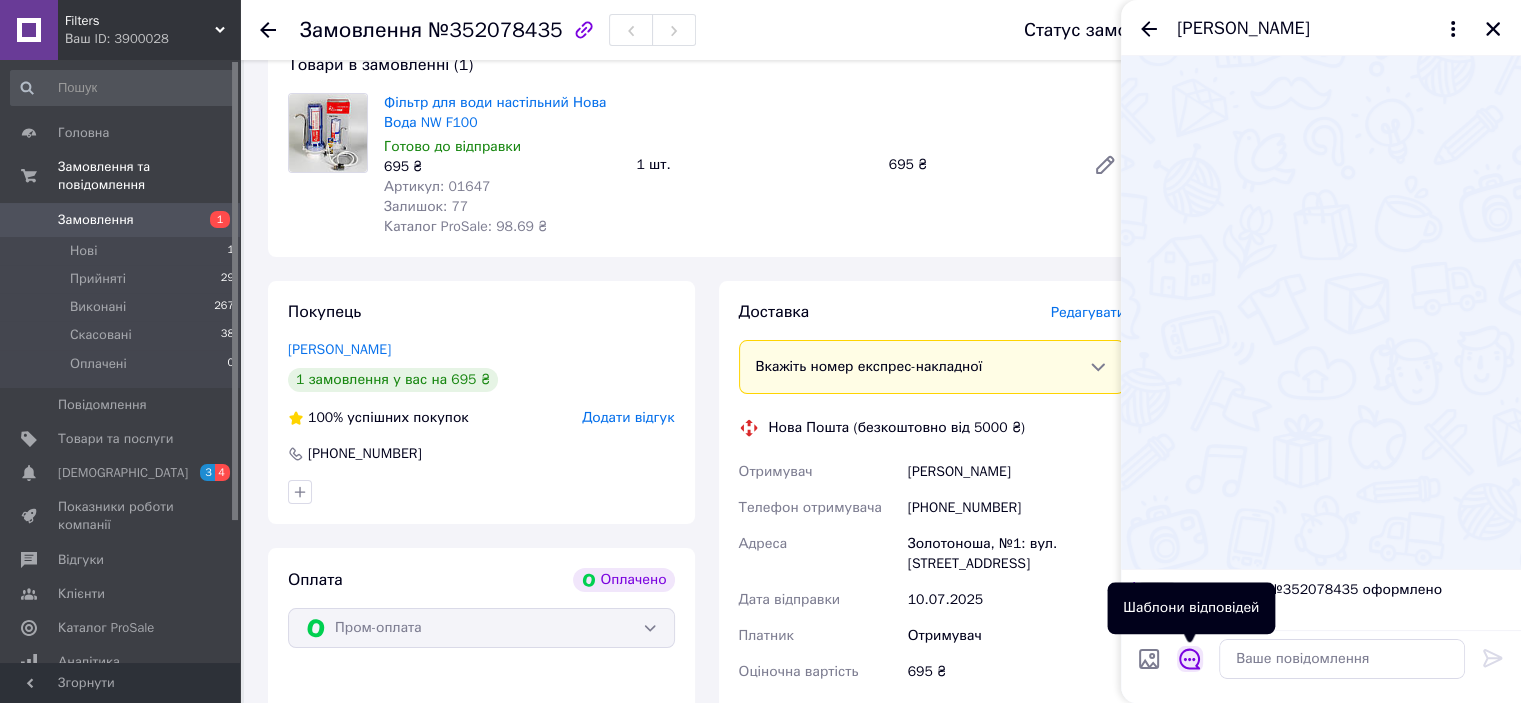 click 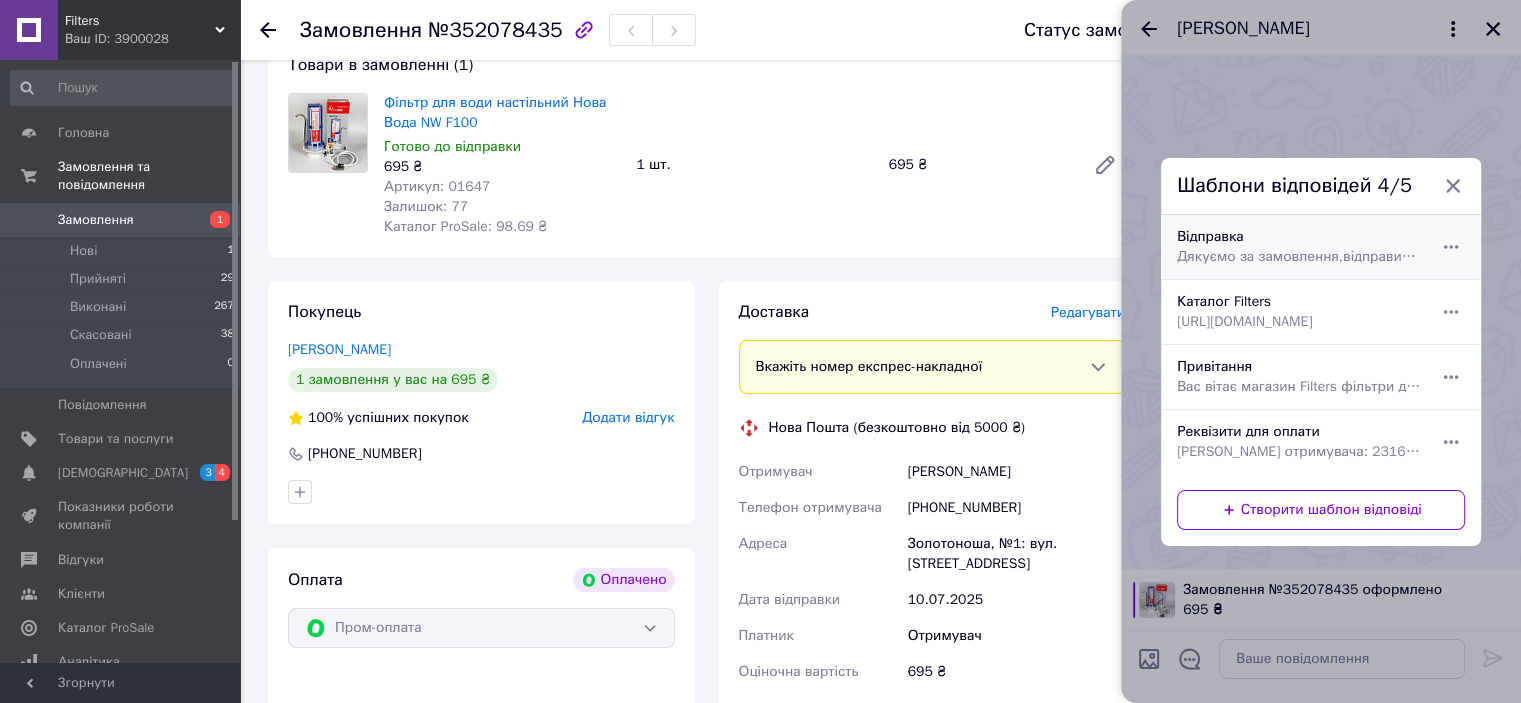 click on "Дякуємо за замовлення,відправимо сьогодні ТТН Нова Пошта" at bounding box center (1299, 257) 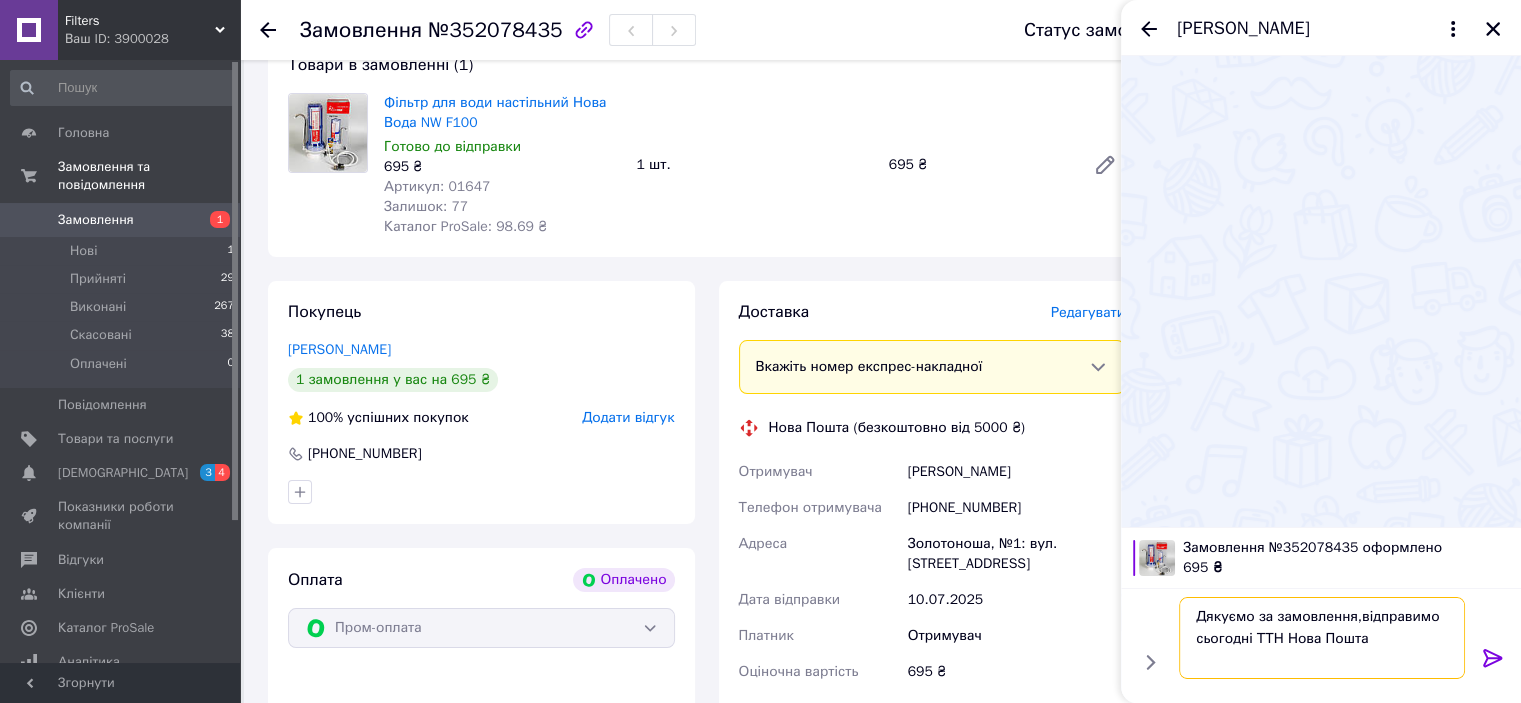 drag, startPoint x: 1371, startPoint y: 642, endPoint x: 1197, endPoint y: 615, distance: 176.08237 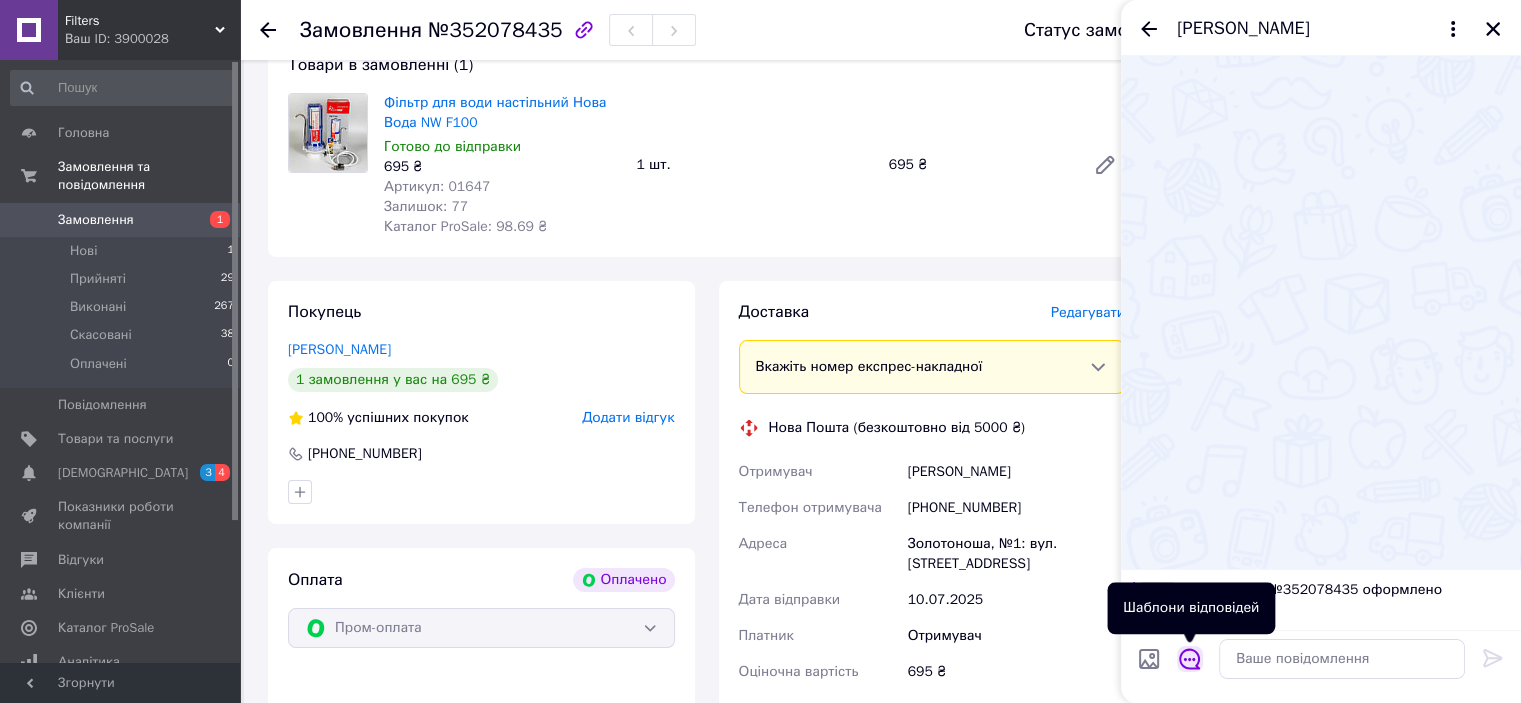 click 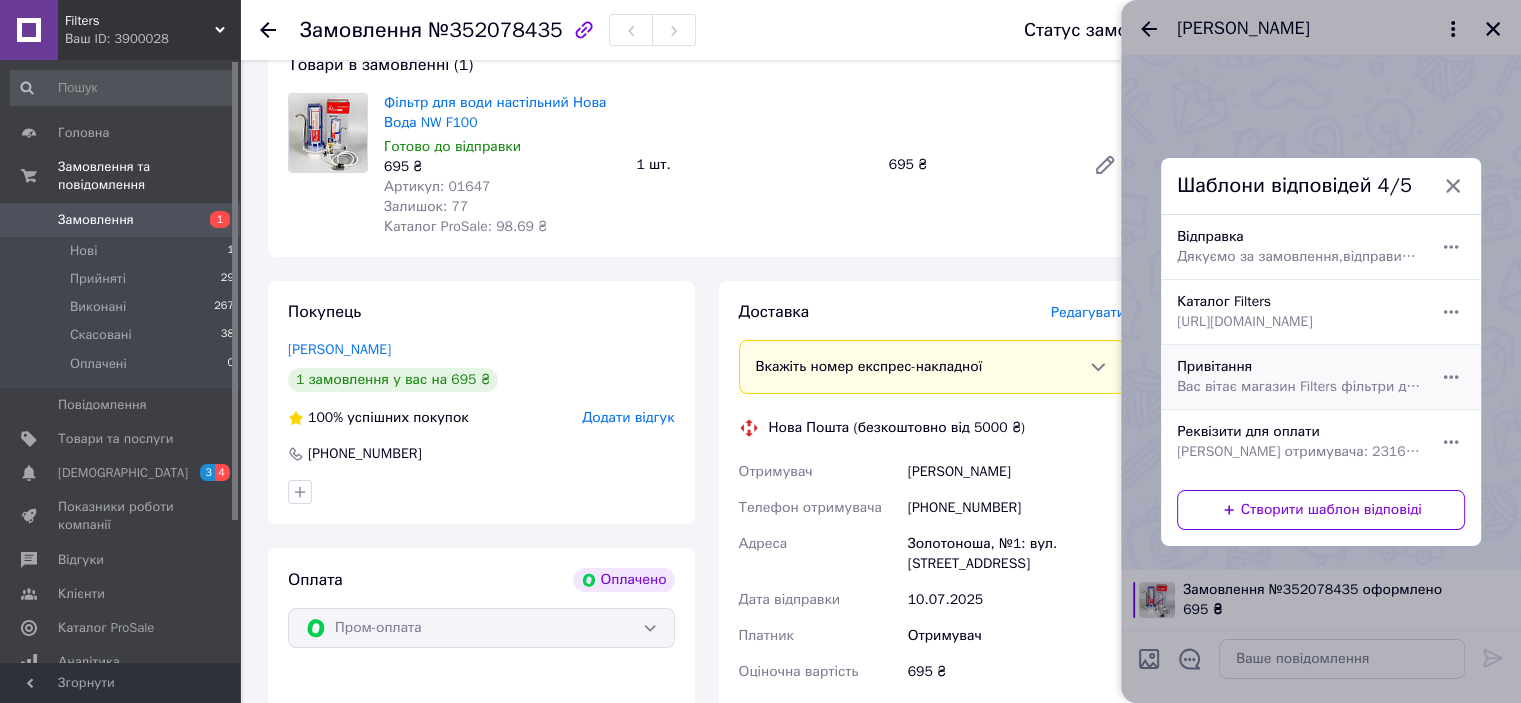 click on "Привітання Вас вітає магазин Filters фільтри для води" at bounding box center [1299, 377] 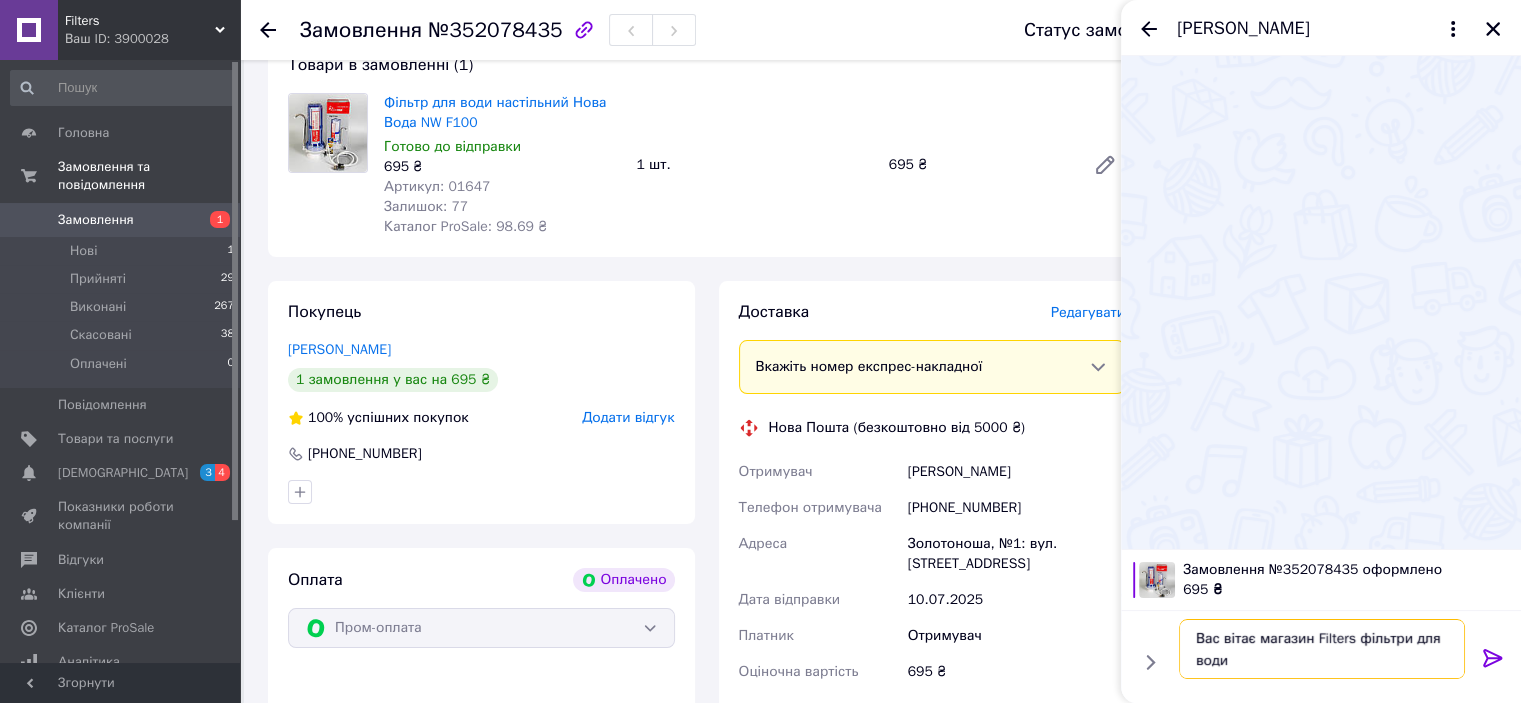 click on "Вас вітає магазин Filters фільтри для води" at bounding box center [1322, 649] 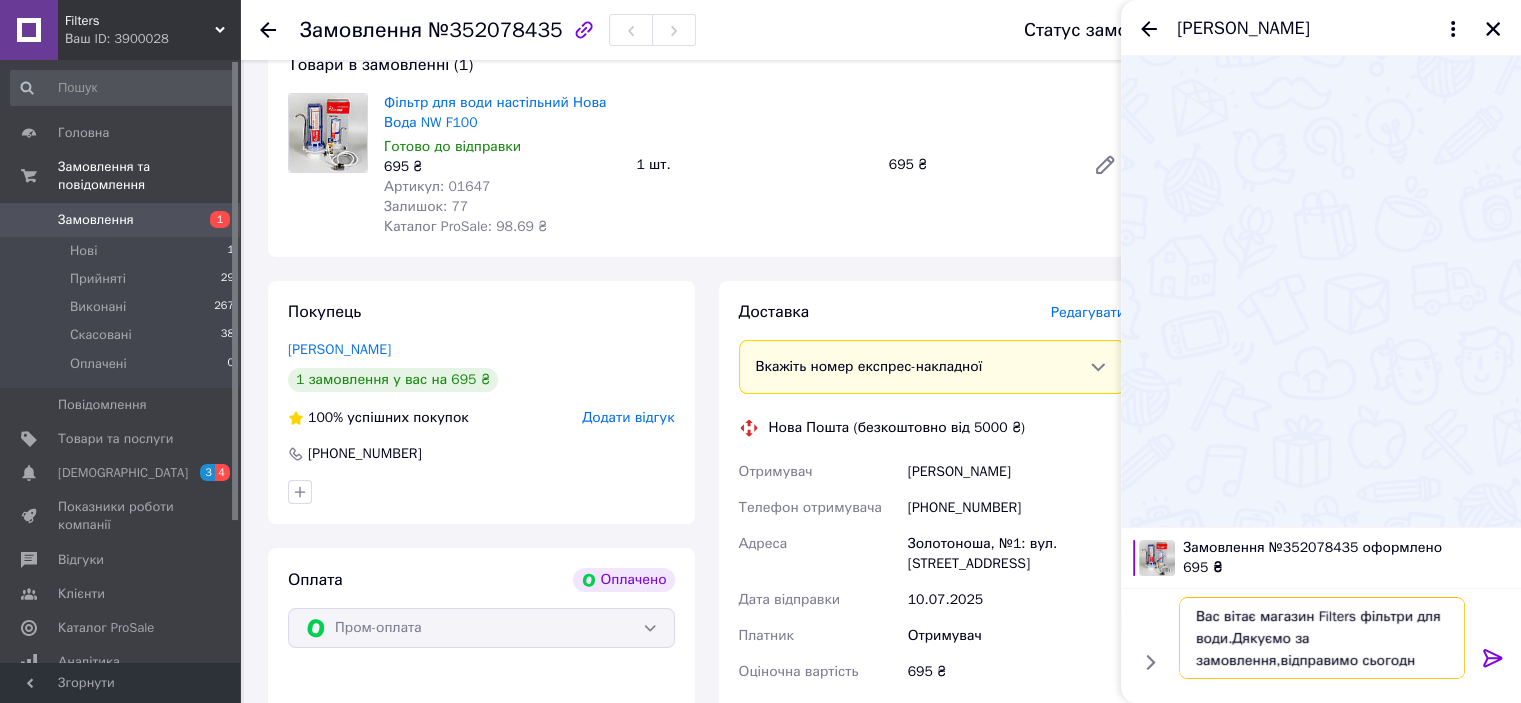 type on "Вас вітає магазин Filters фільтри для води.Дякуємо за замовлення,відправимо сьогодні" 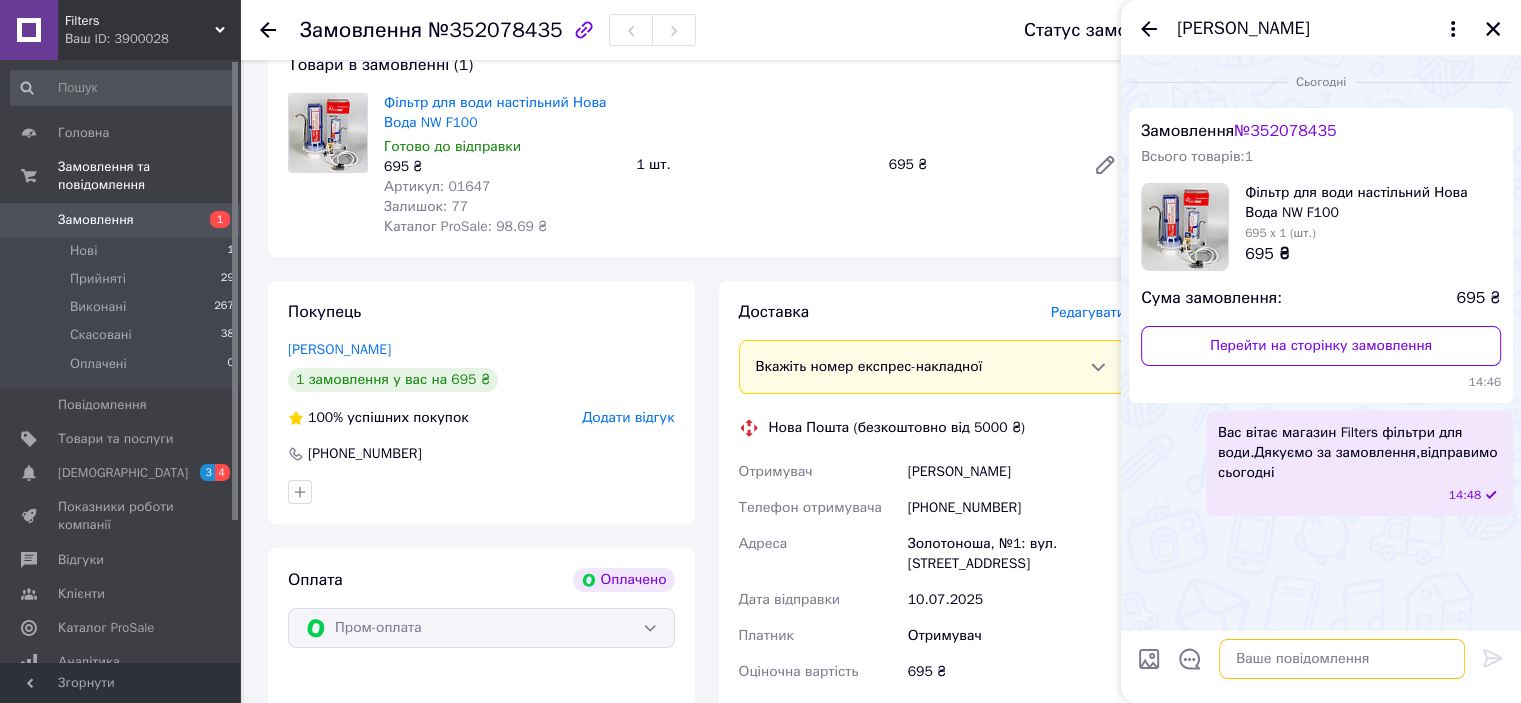 type 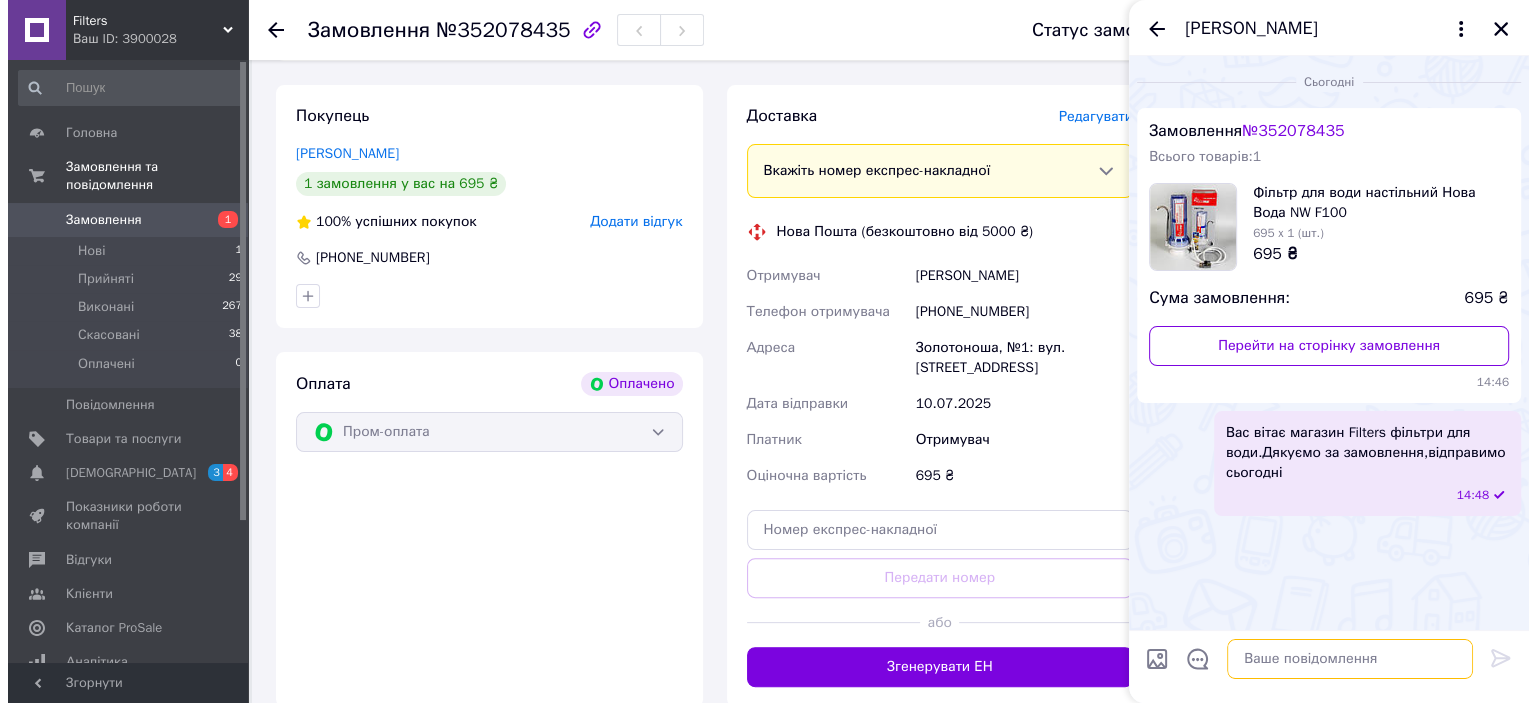 scroll, scrollTop: 400, scrollLeft: 0, axis: vertical 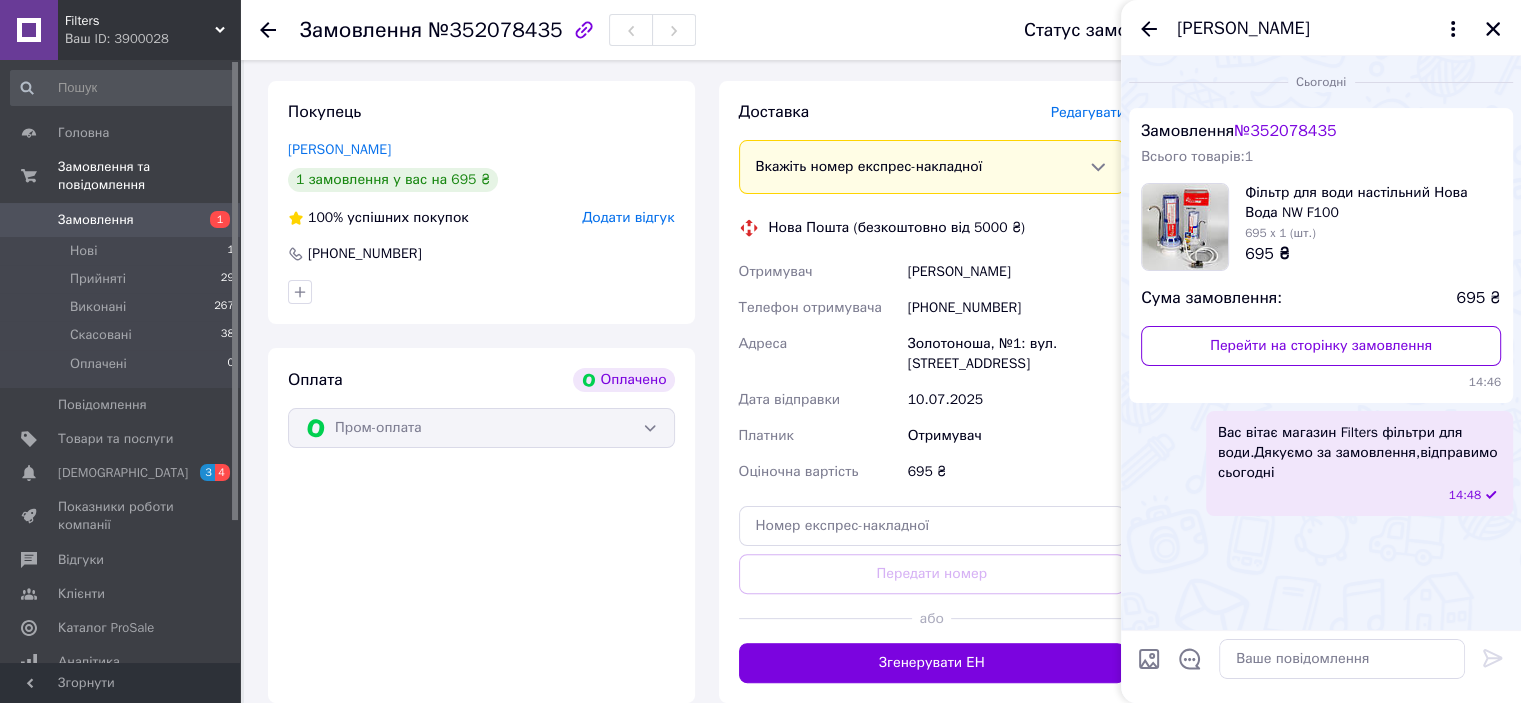 click on "Редагувати" at bounding box center (1088, 112) 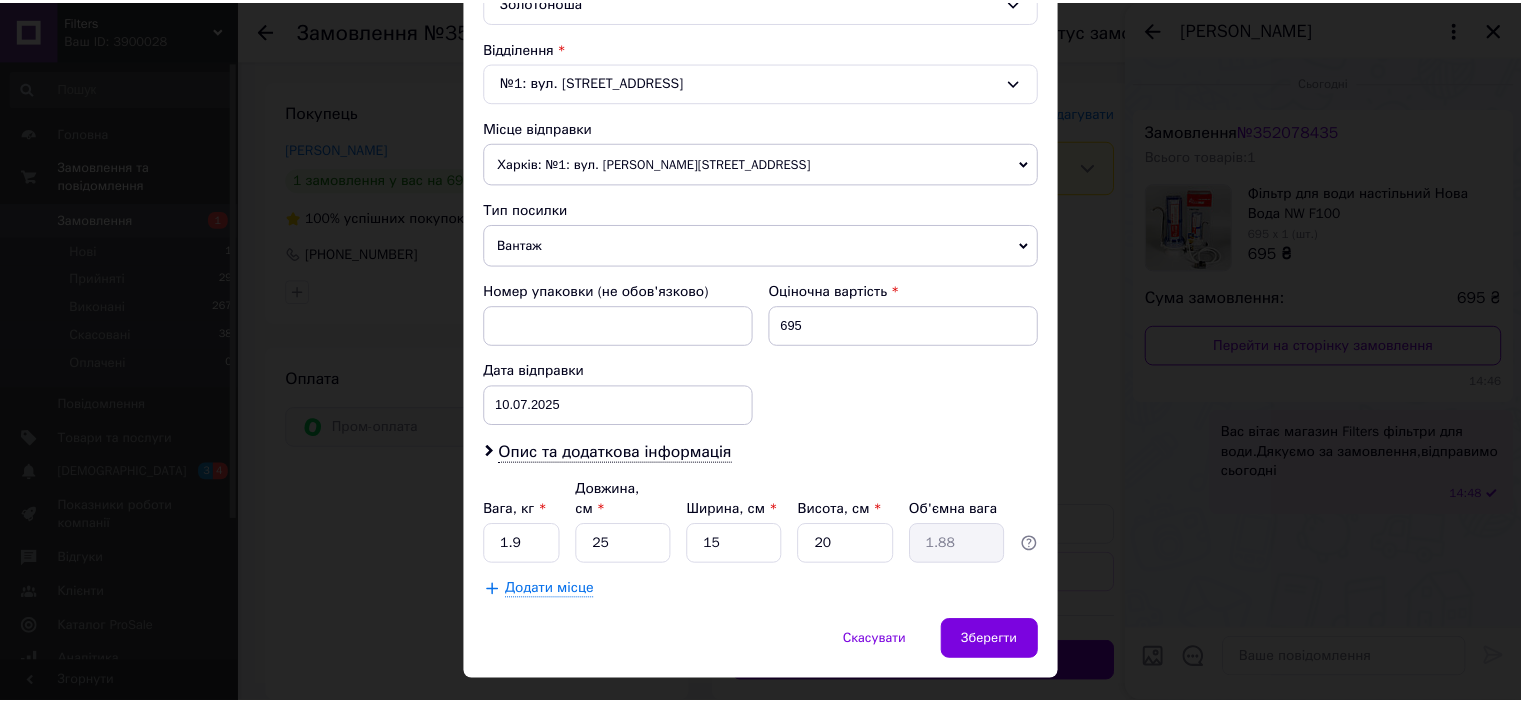scroll, scrollTop: 600, scrollLeft: 0, axis: vertical 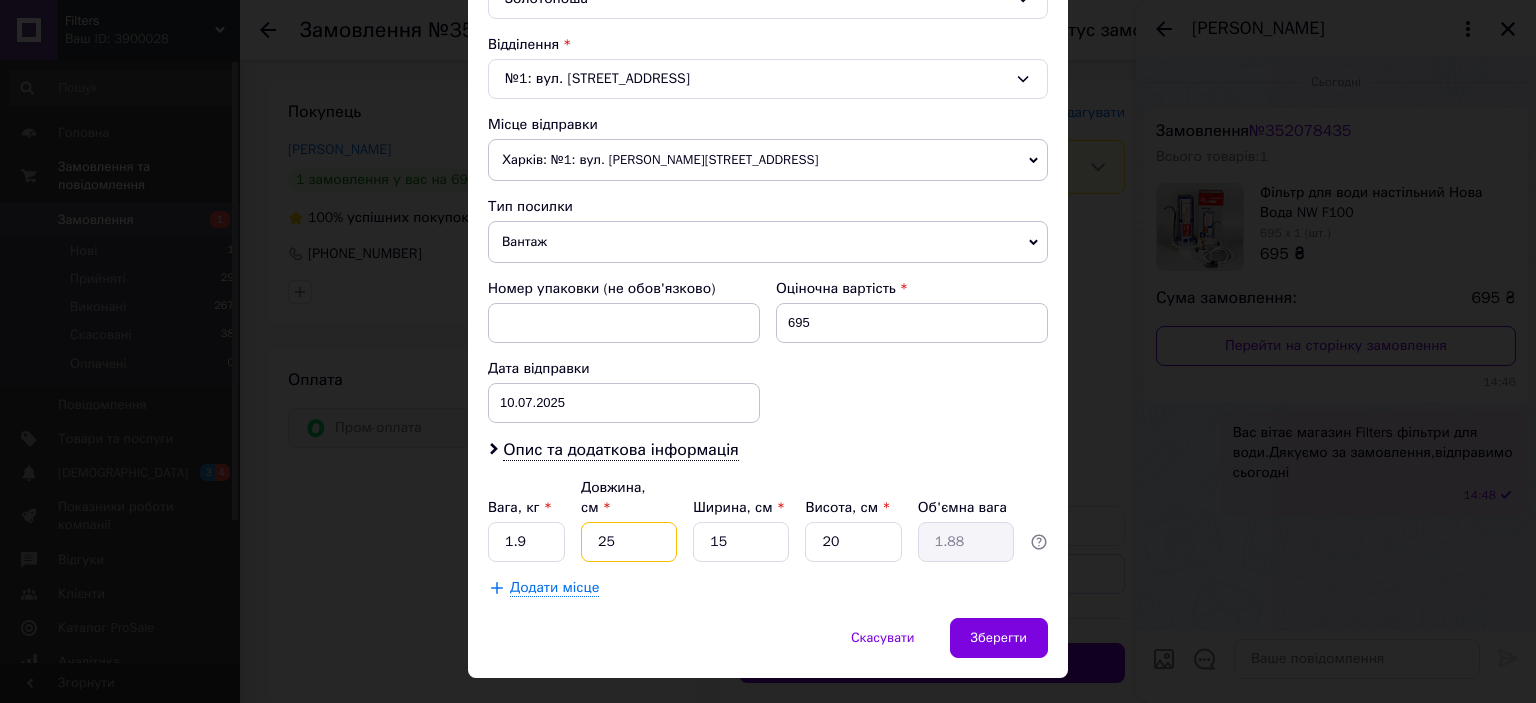 drag, startPoint x: 611, startPoint y: 518, endPoint x: 596, endPoint y: 519, distance: 15.033297 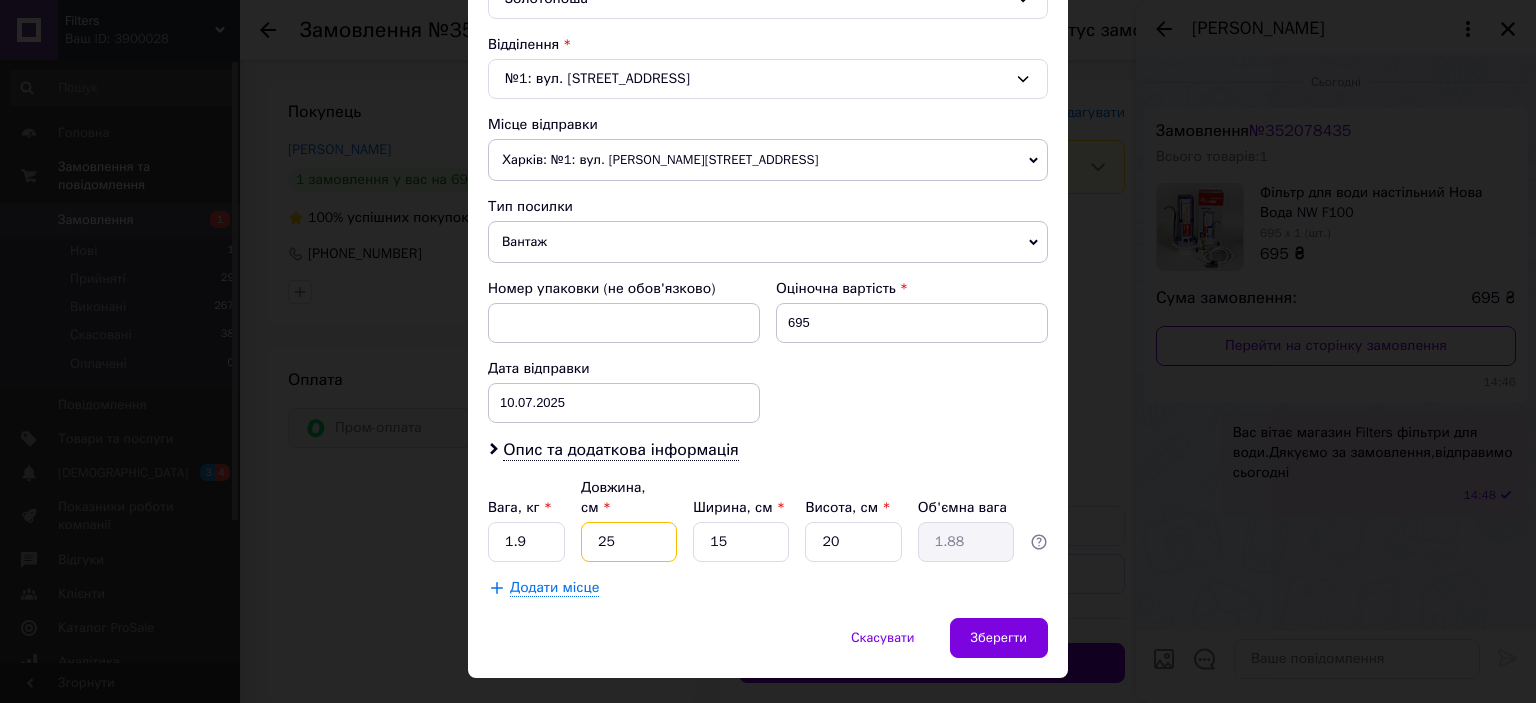 type on "4" 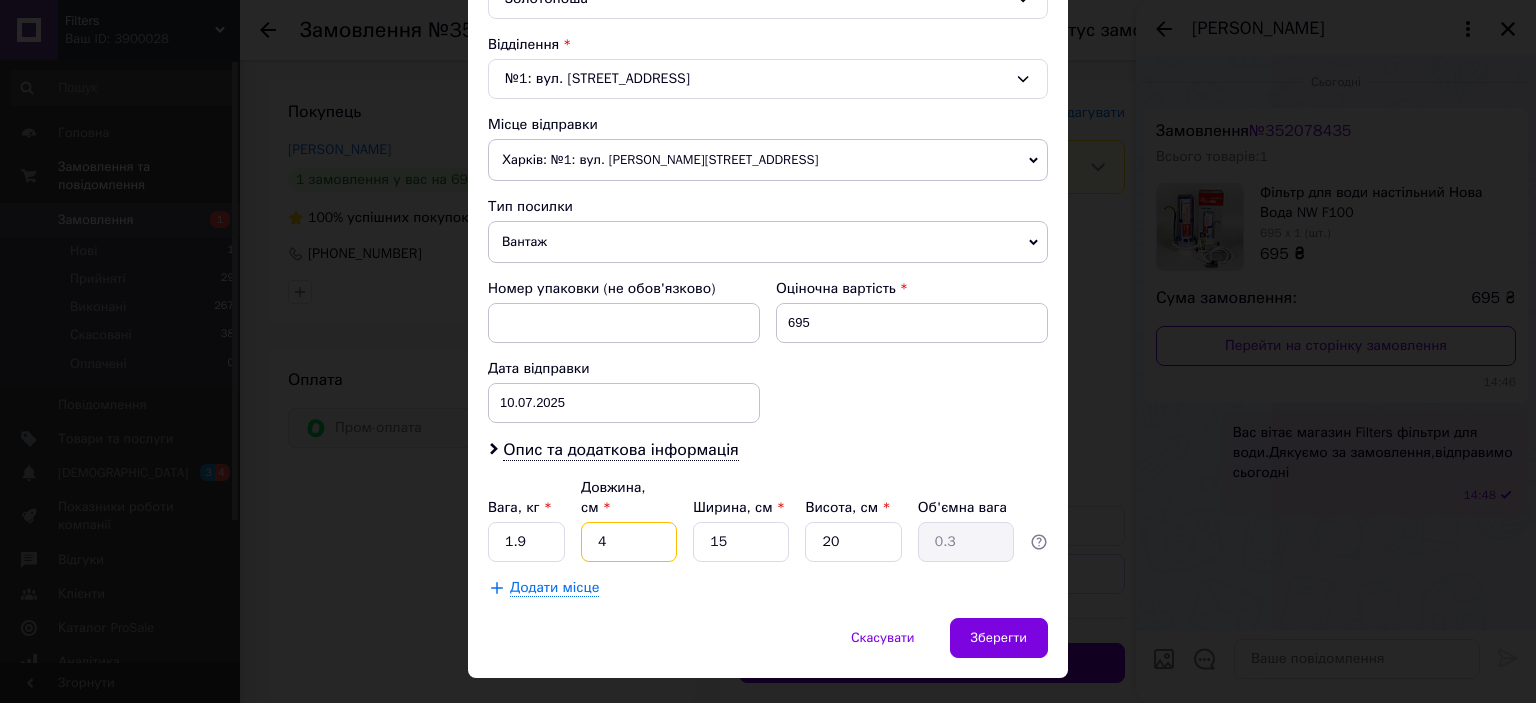 type on "40" 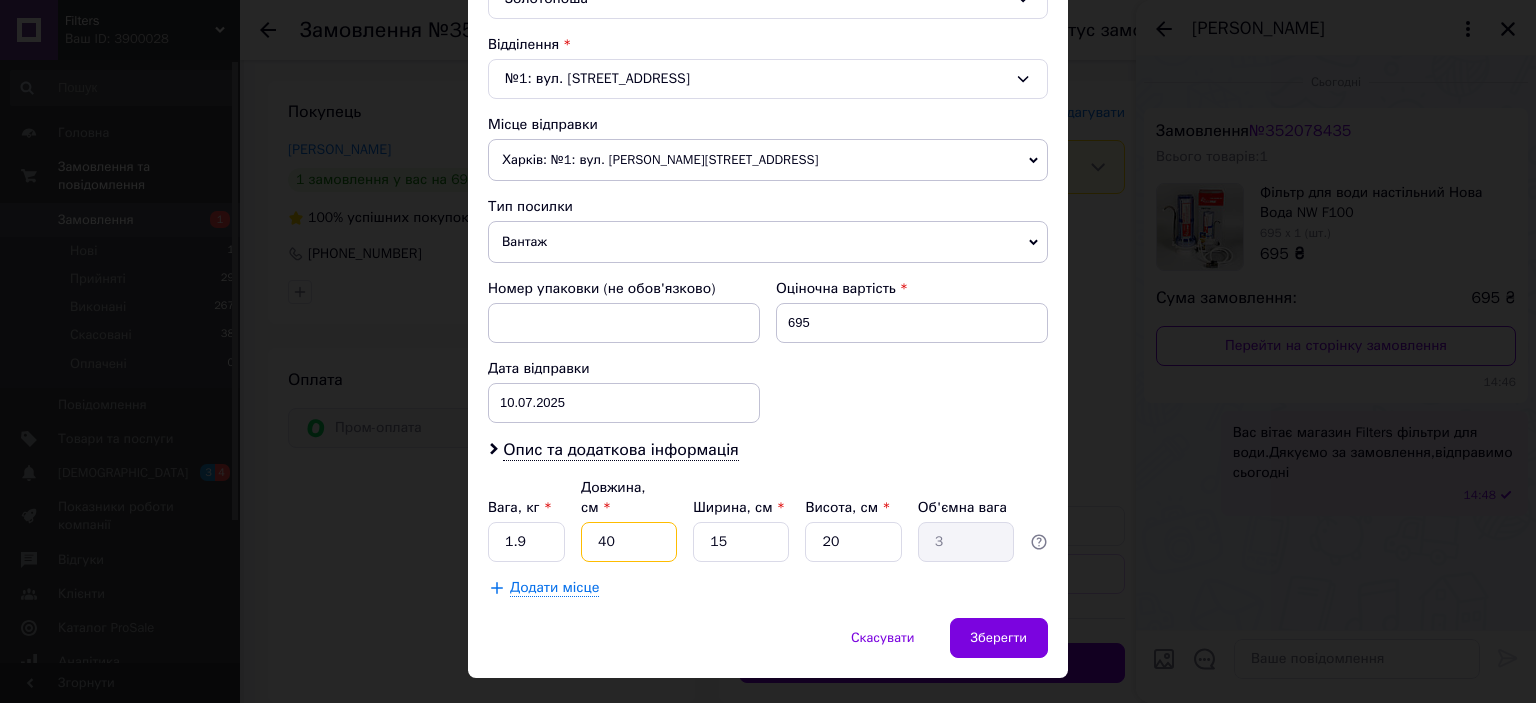 type on "40" 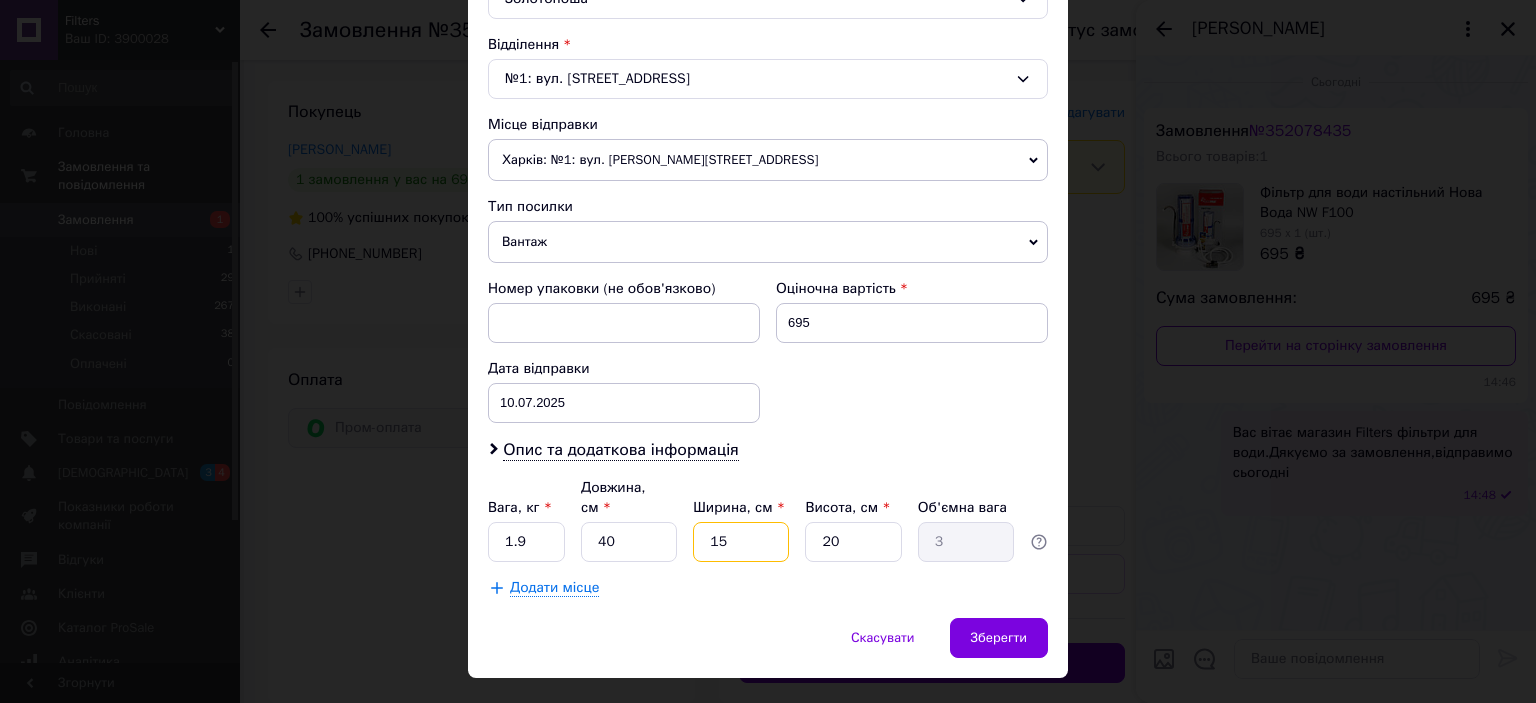 drag, startPoint x: 735, startPoint y: 519, endPoint x: 703, endPoint y: 523, distance: 32.24903 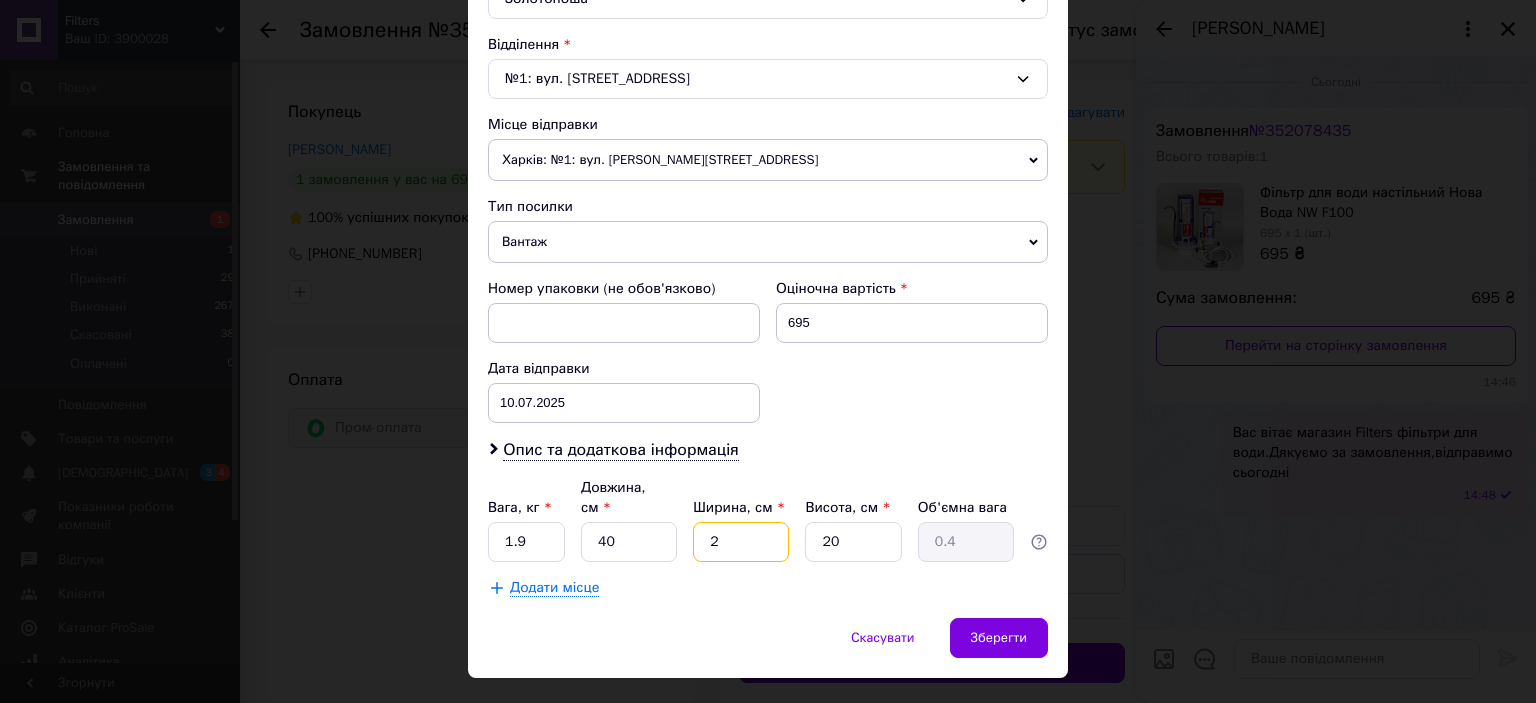 type on "25" 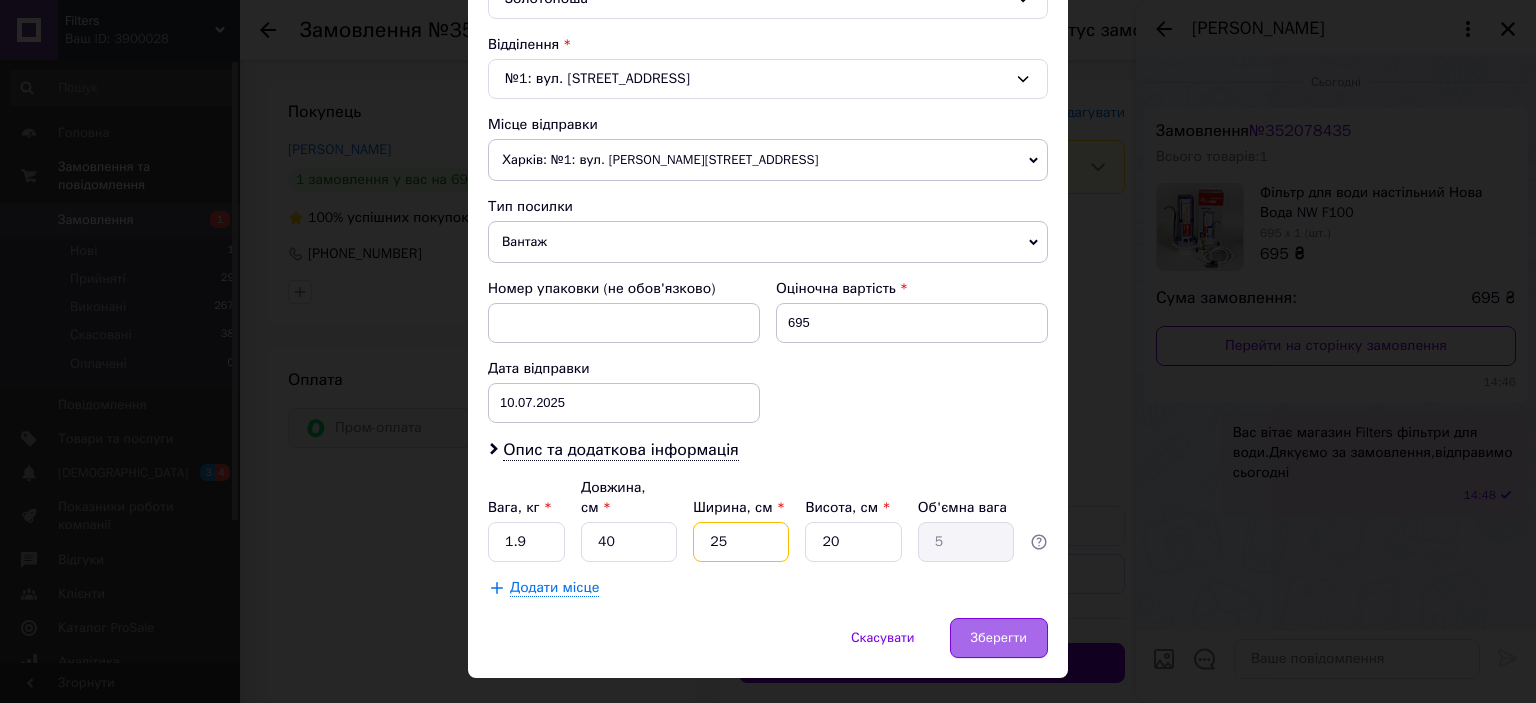 type on "25" 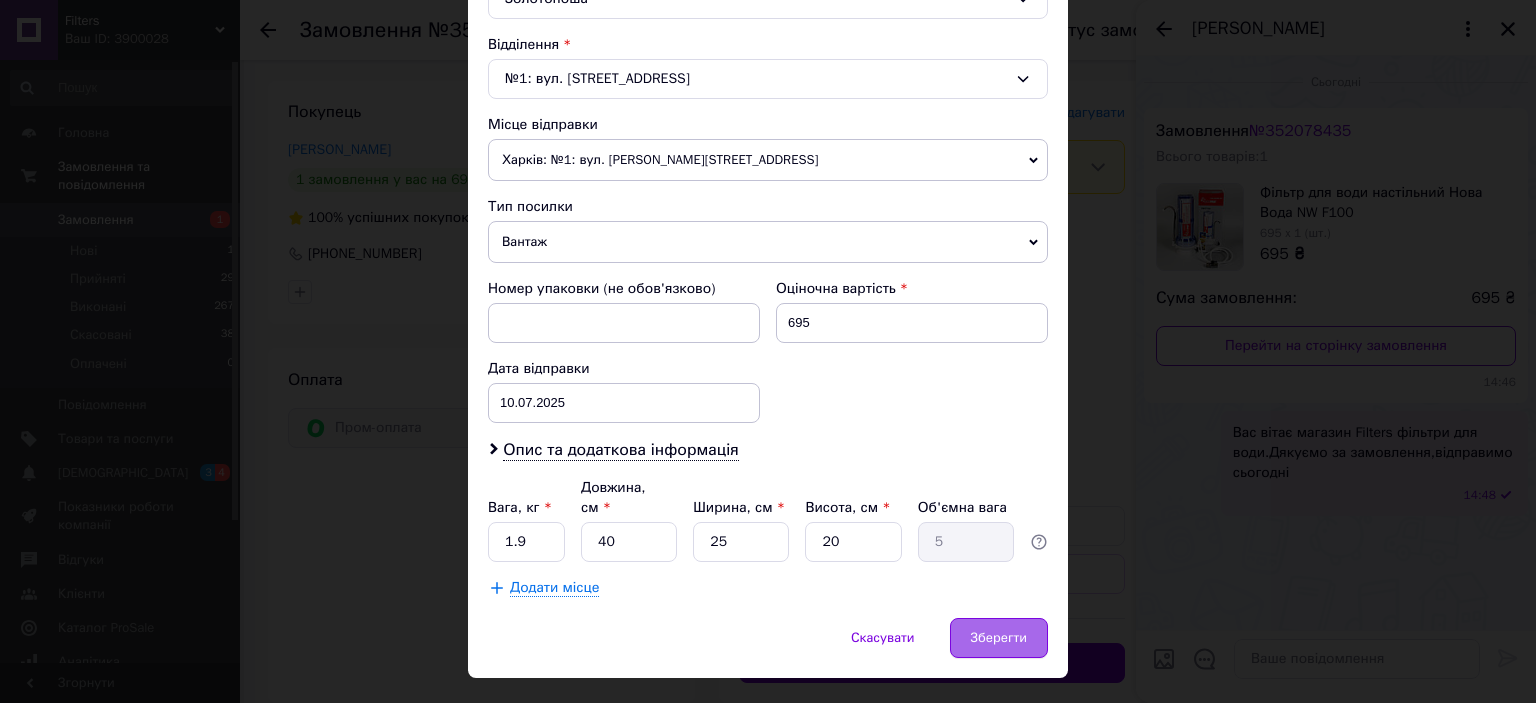 click on "Зберегти" at bounding box center [999, 638] 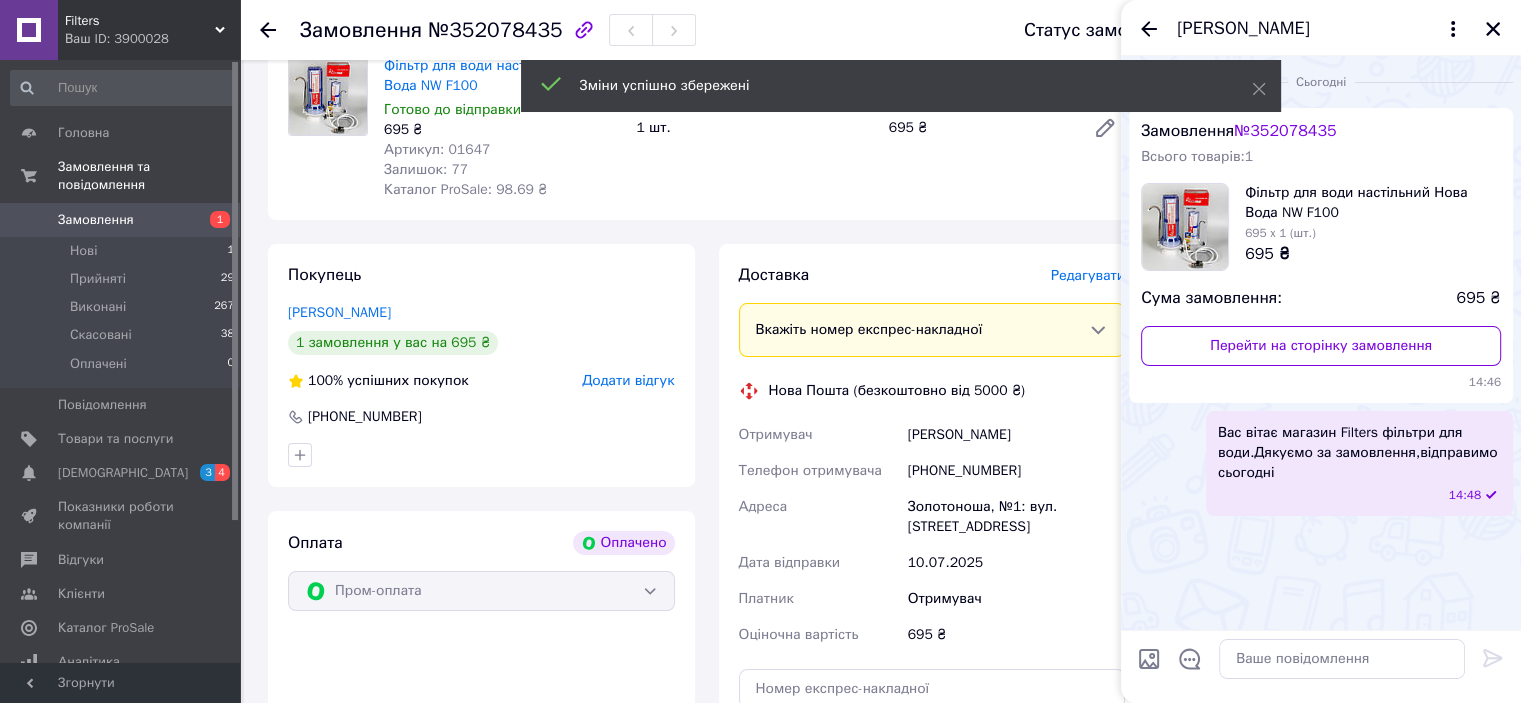 scroll, scrollTop: 400, scrollLeft: 0, axis: vertical 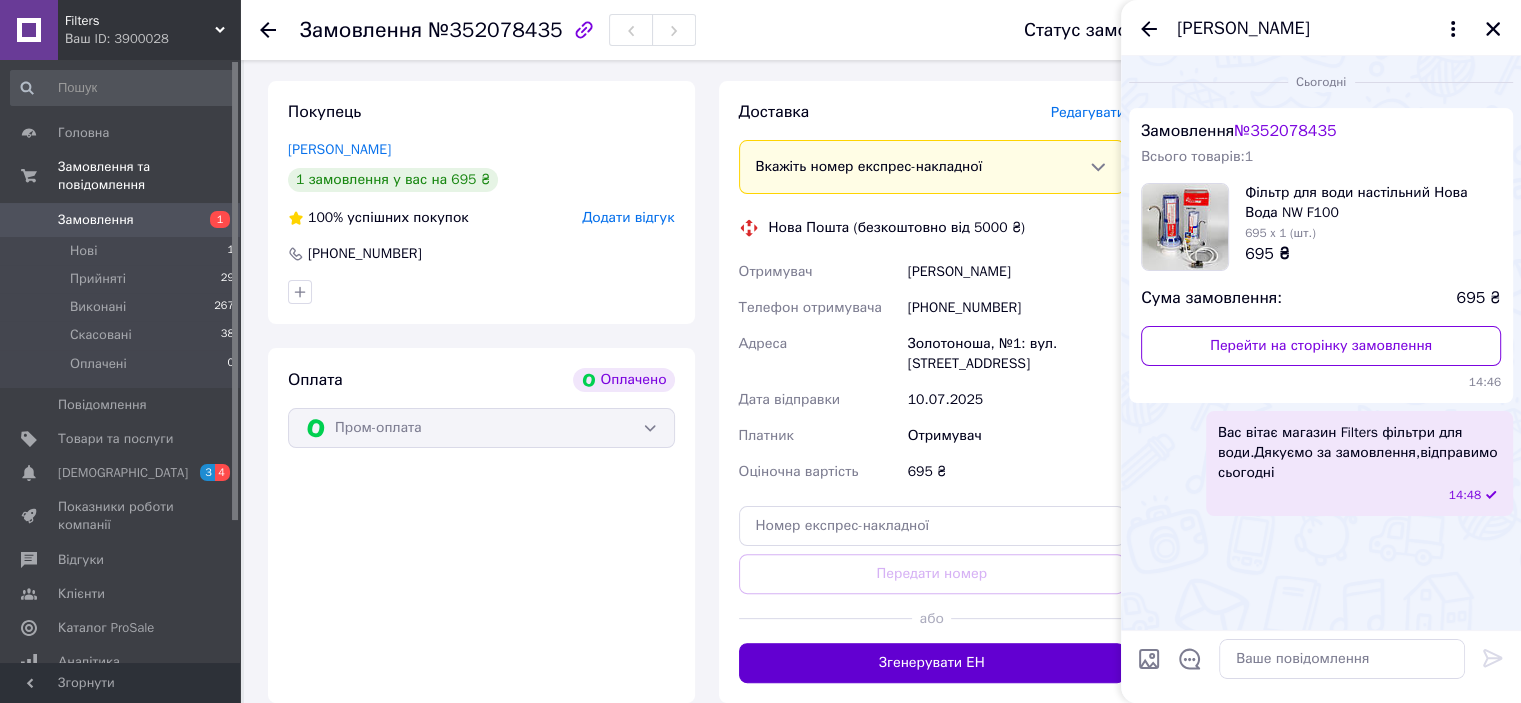 click on "Згенерувати ЕН" at bounding box center [932, 663] 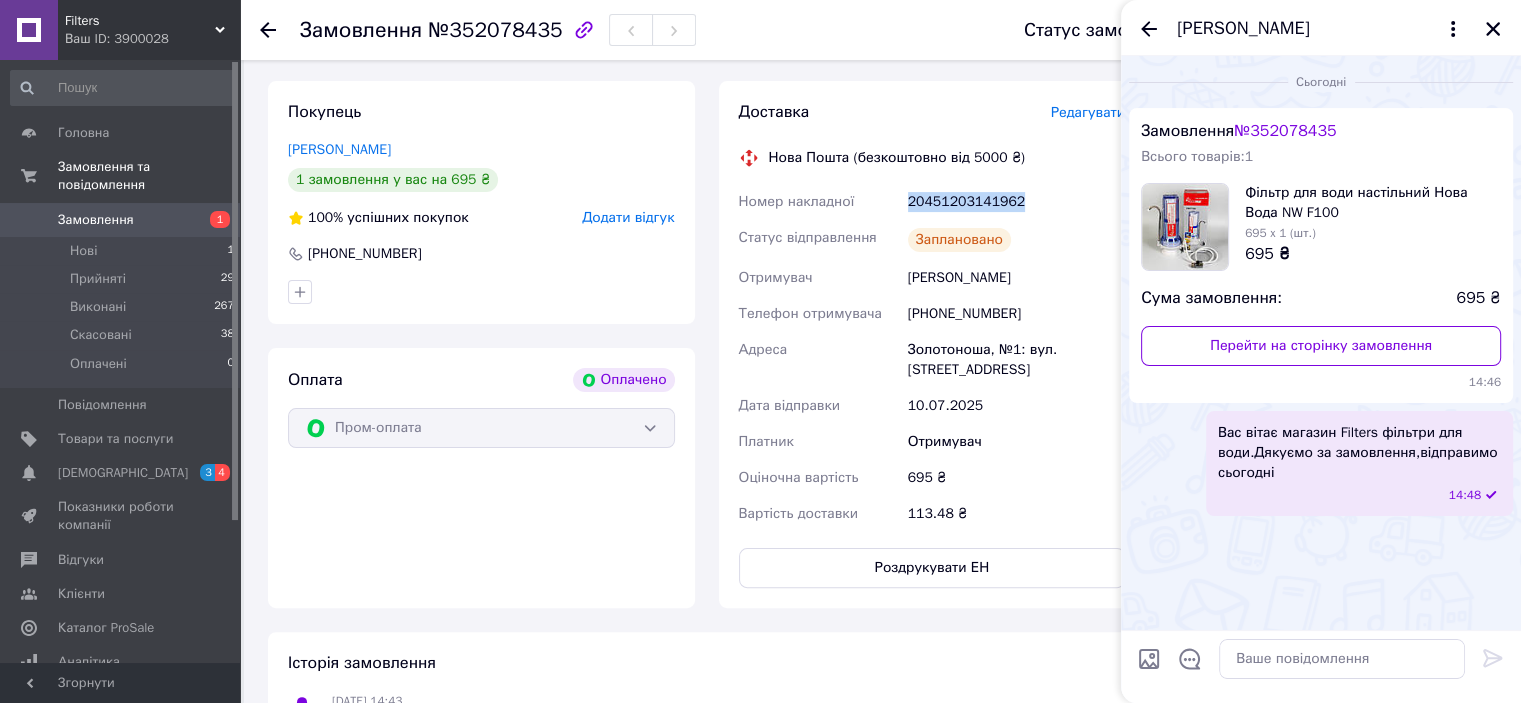 drag, startPoint x: 909, startPoint y: 200, endPoint x: 1010, endPoint y: 201, distance: 101.00495 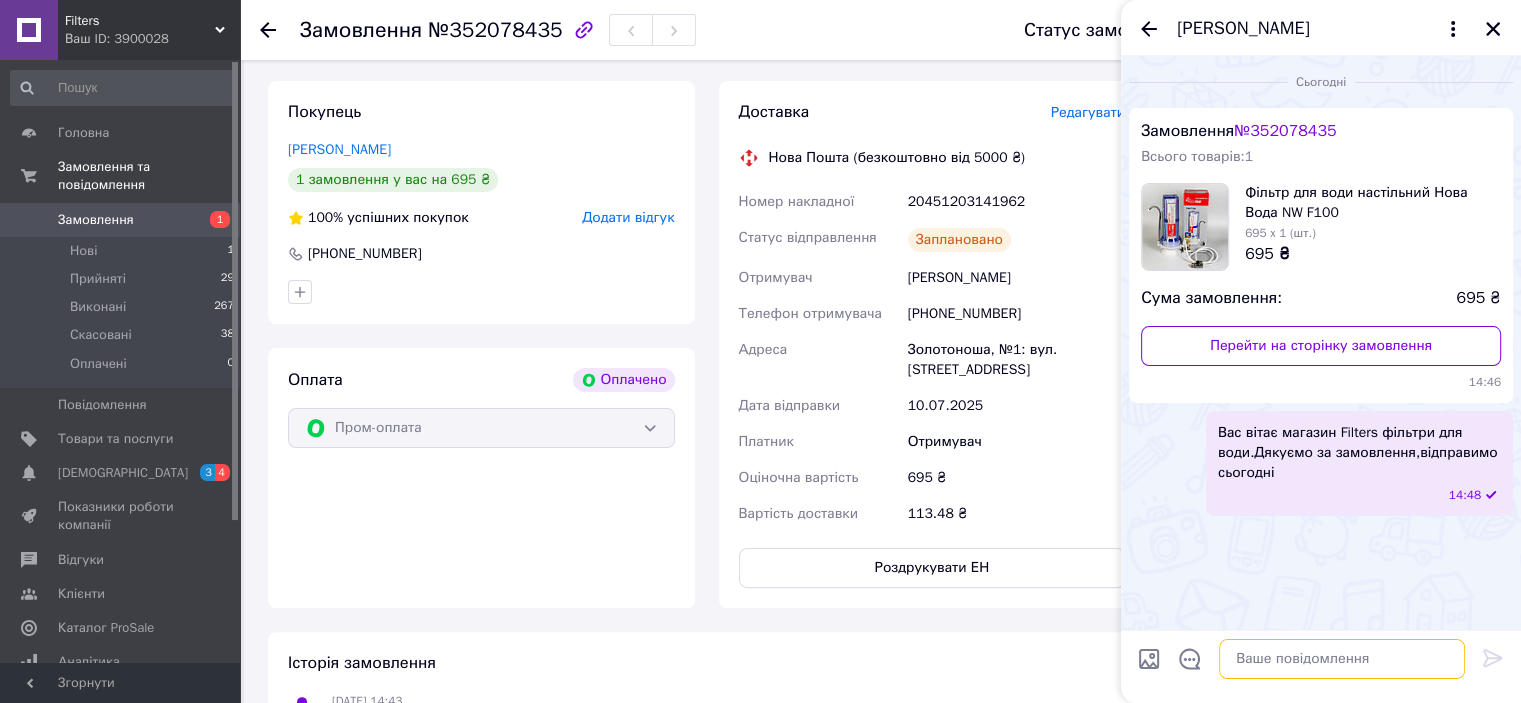 click at bounding box center (1342, 659) 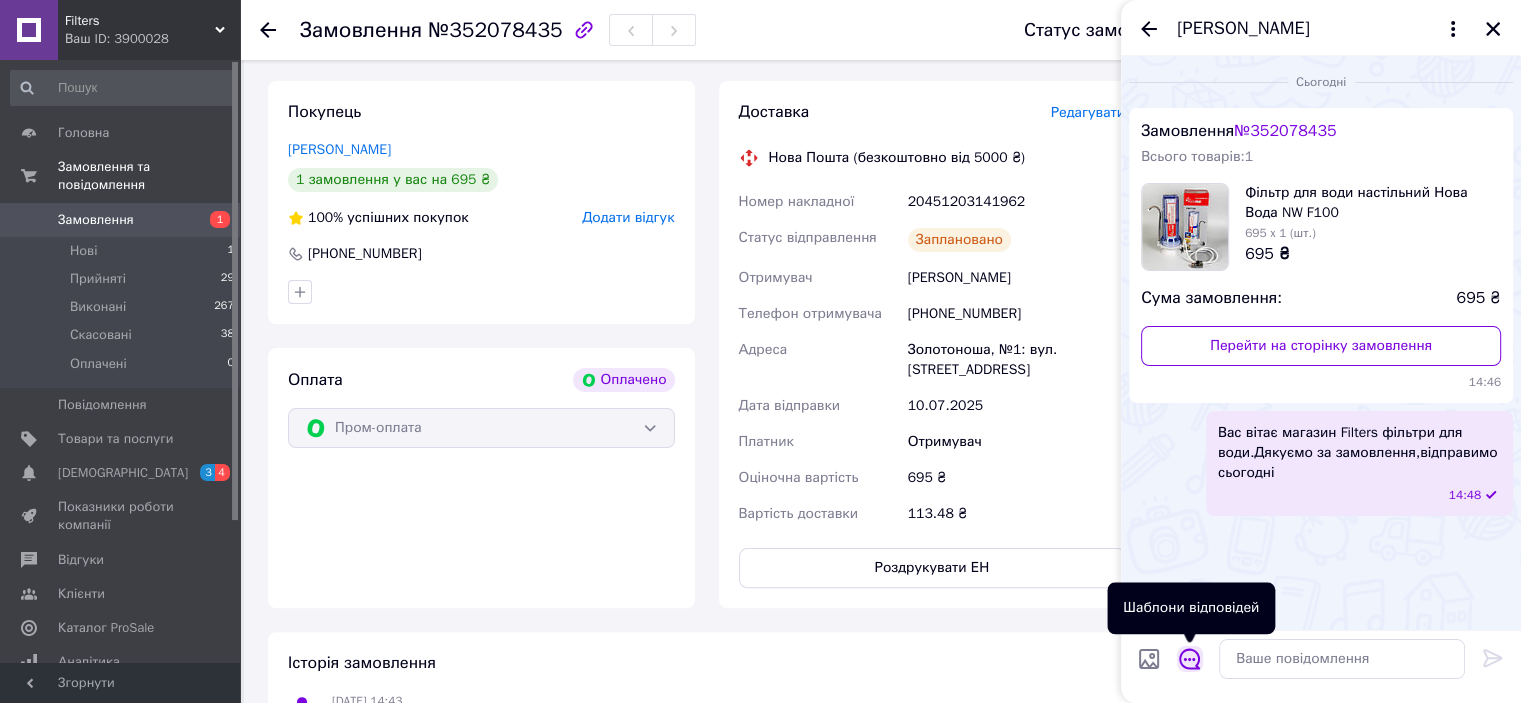 click 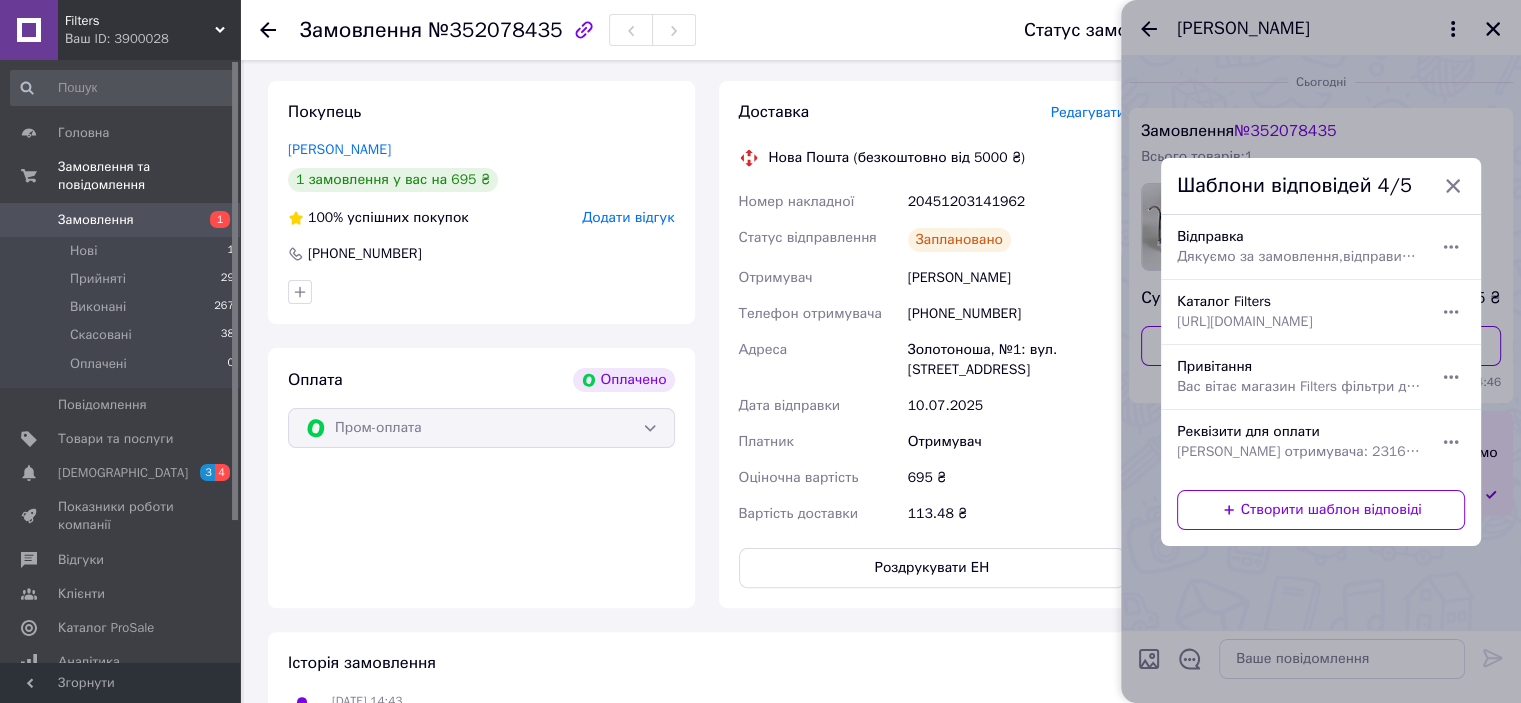 click at bounding box center (1321, 351) 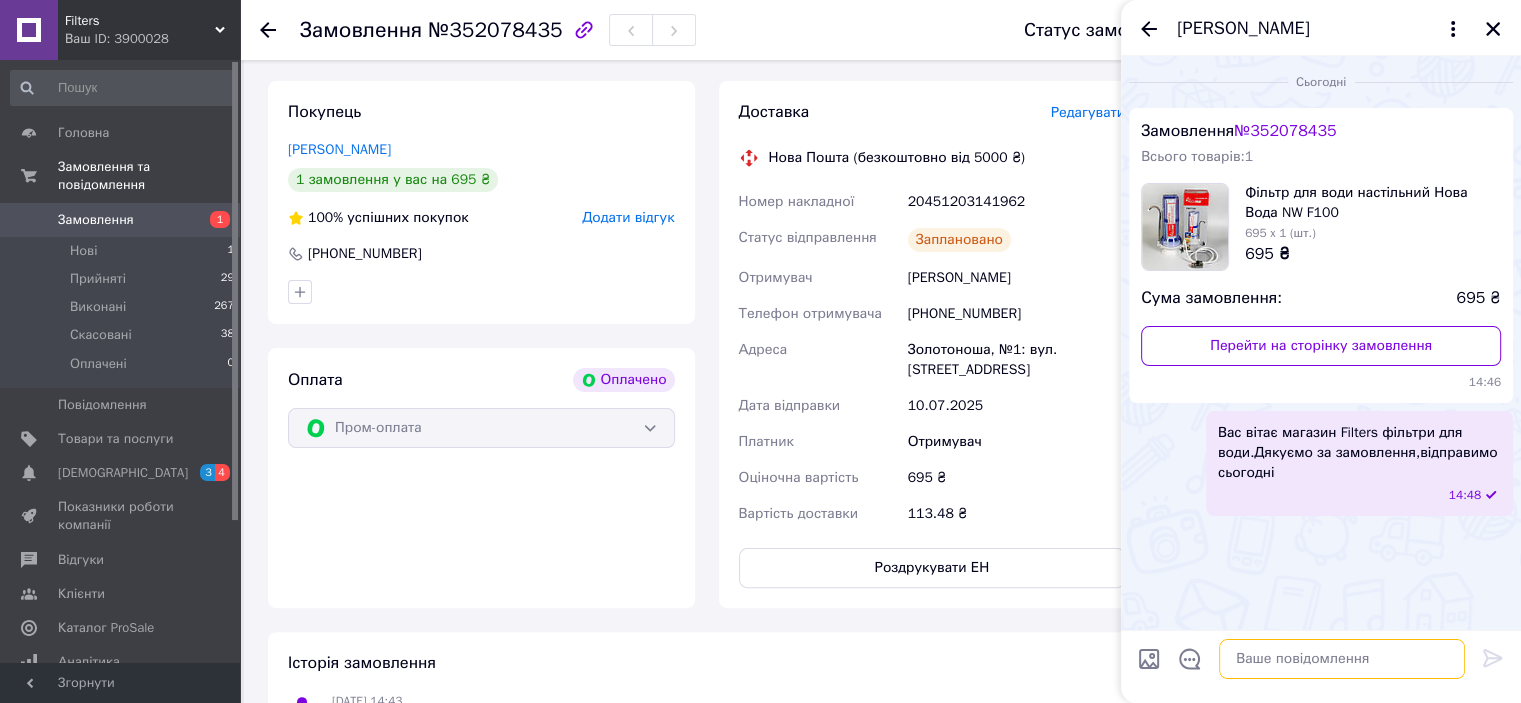click at bounding box center [1342, 659] 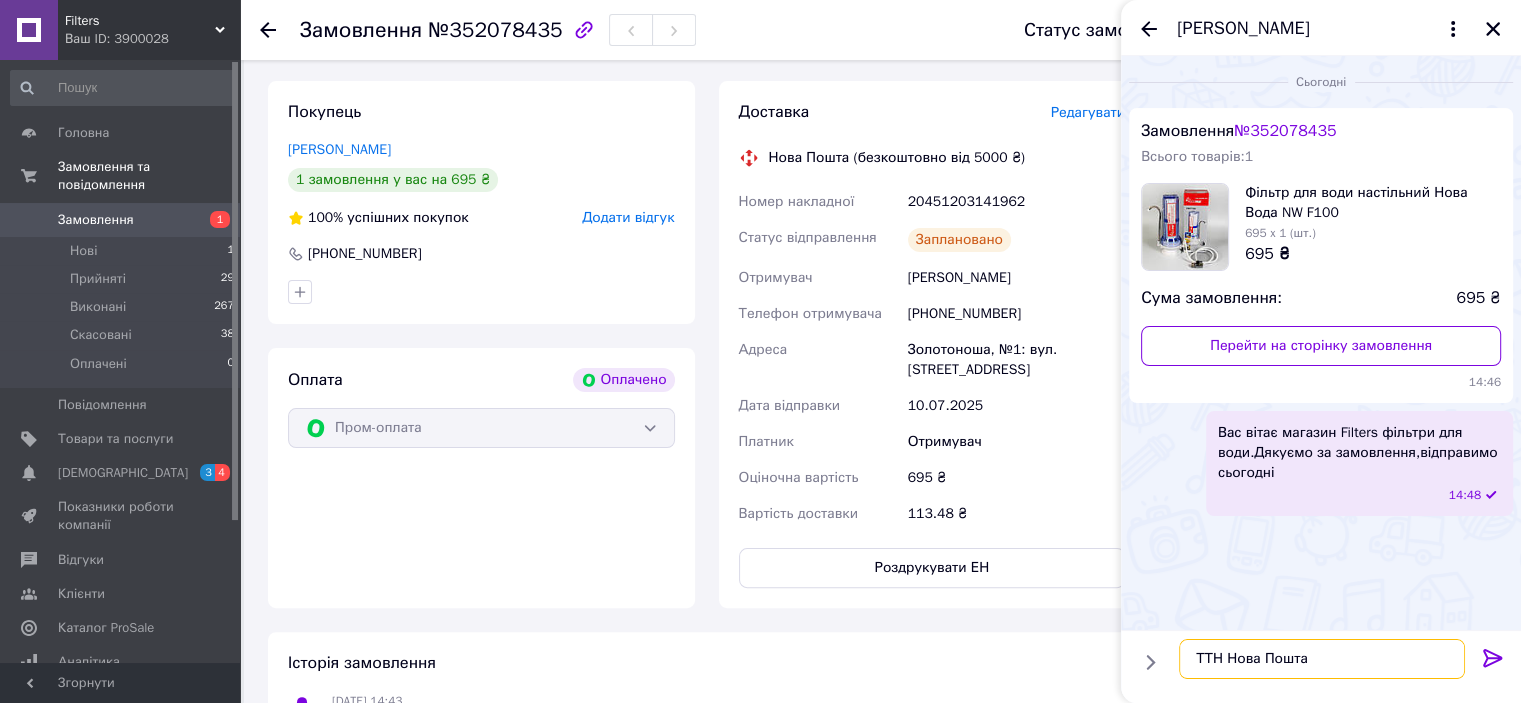 click on "ТТН Нова Пошта" at bounding box center [1322, 659] 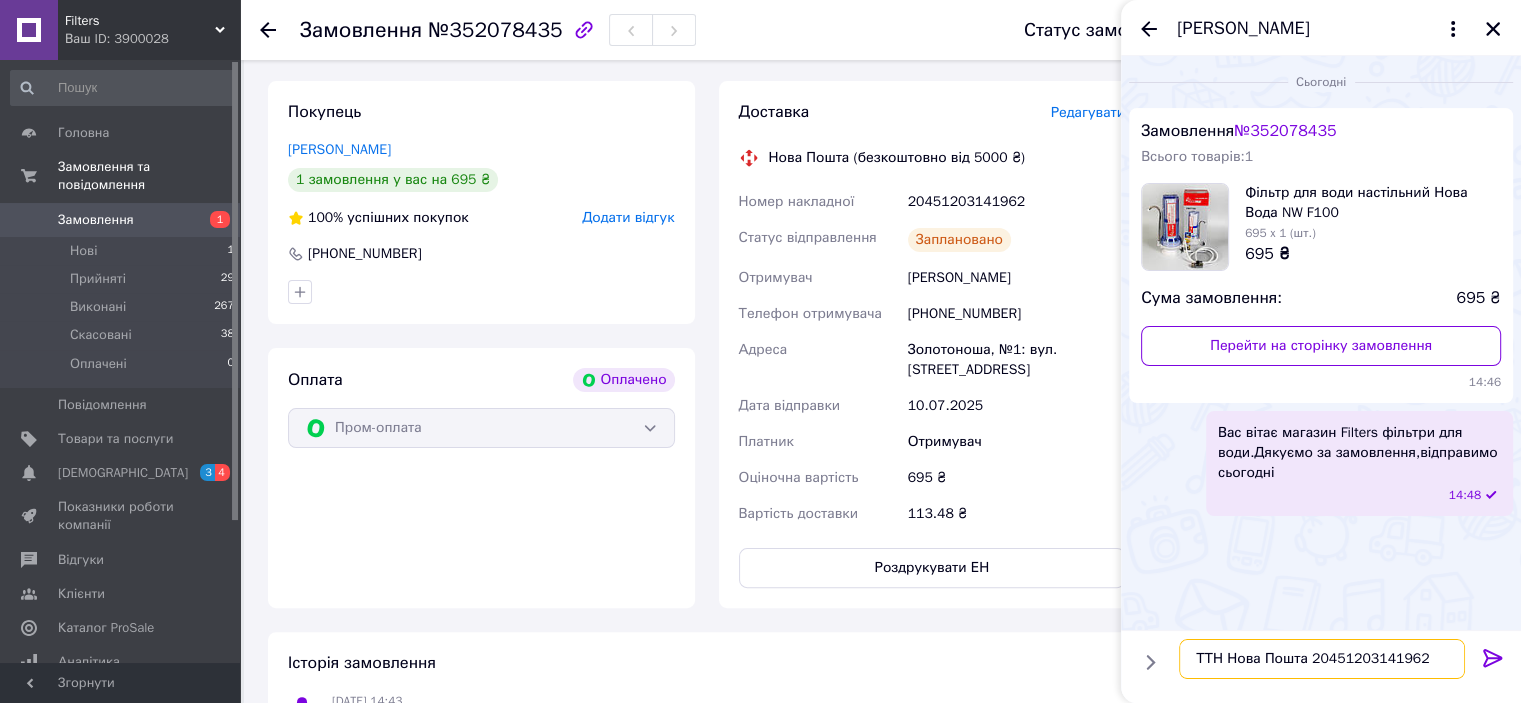 type on "ТТН Нова Пошта 20451203141962" 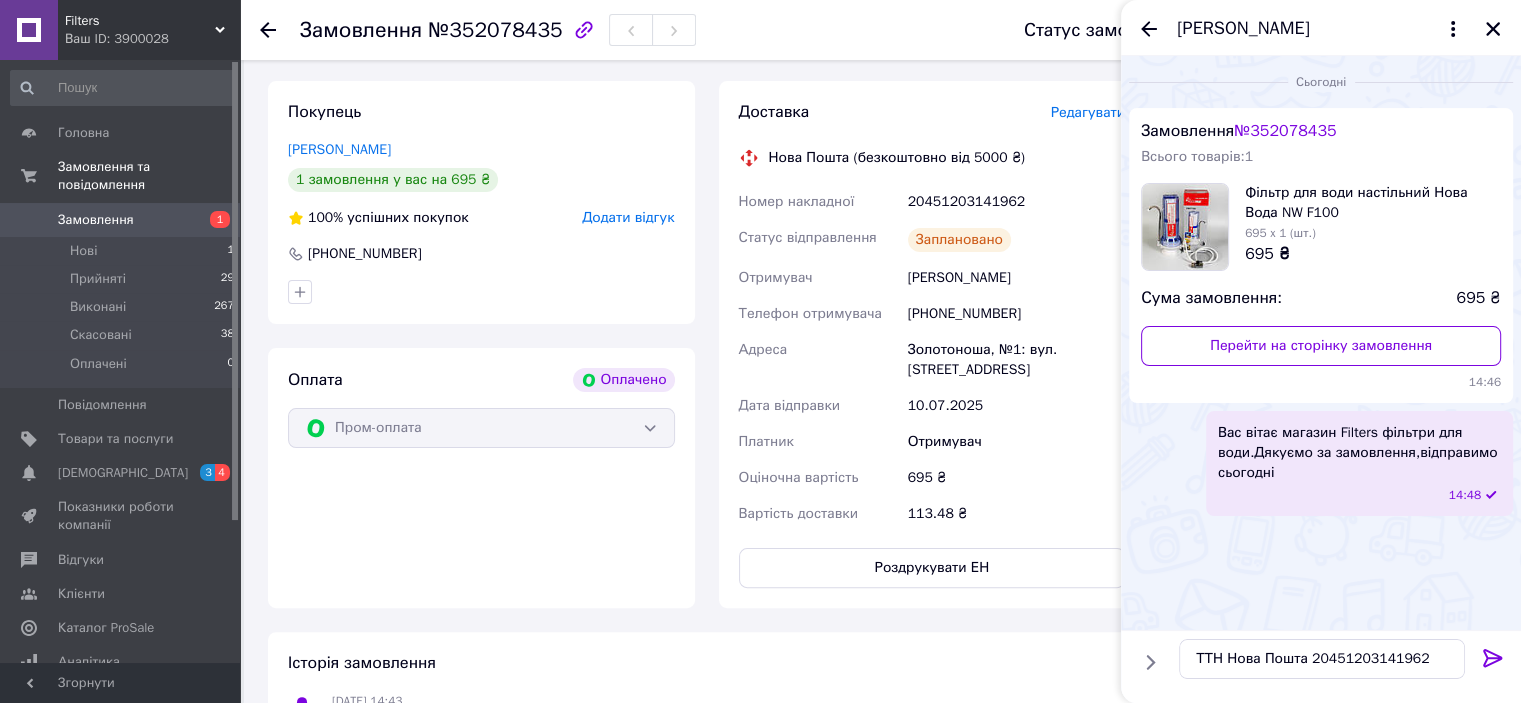 click 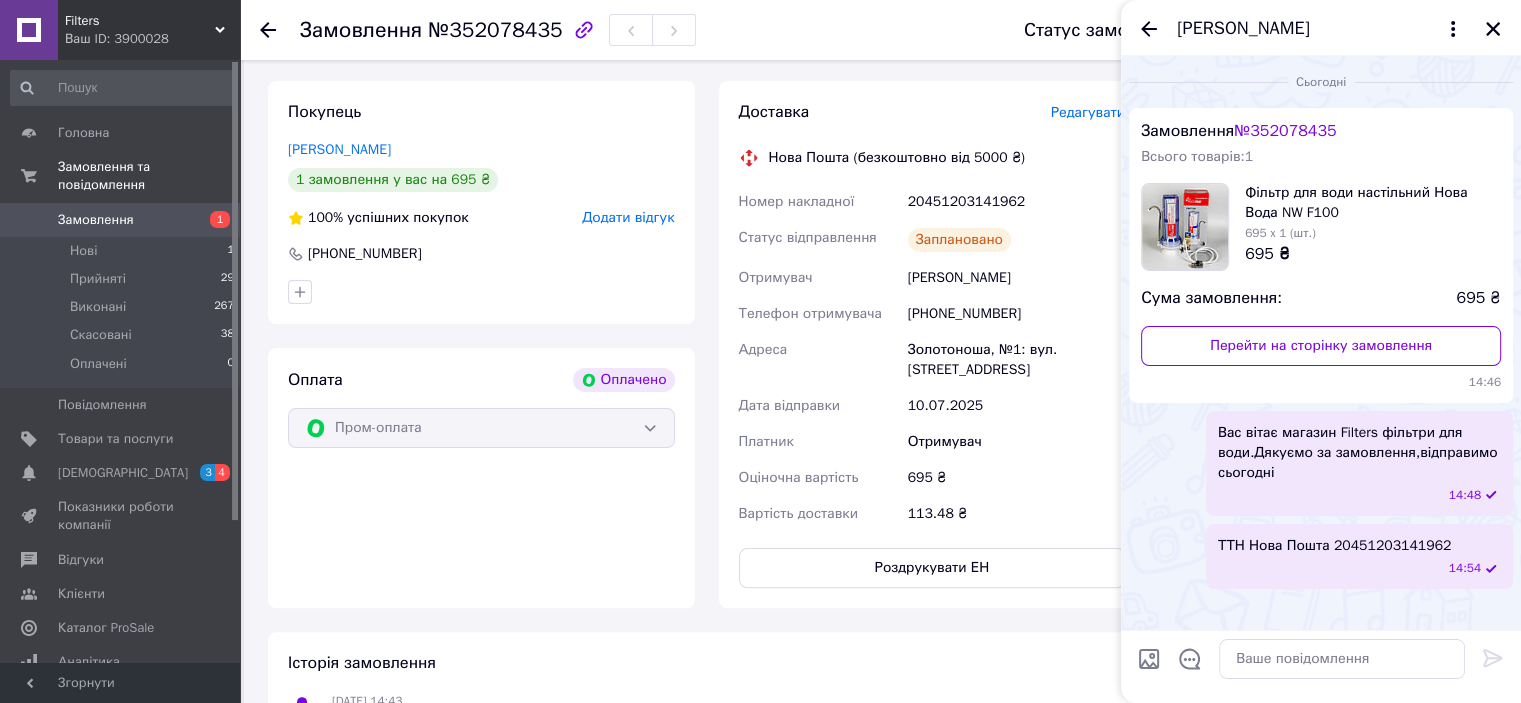 click on "Замовлення 1" at bounding box center (123, 220) 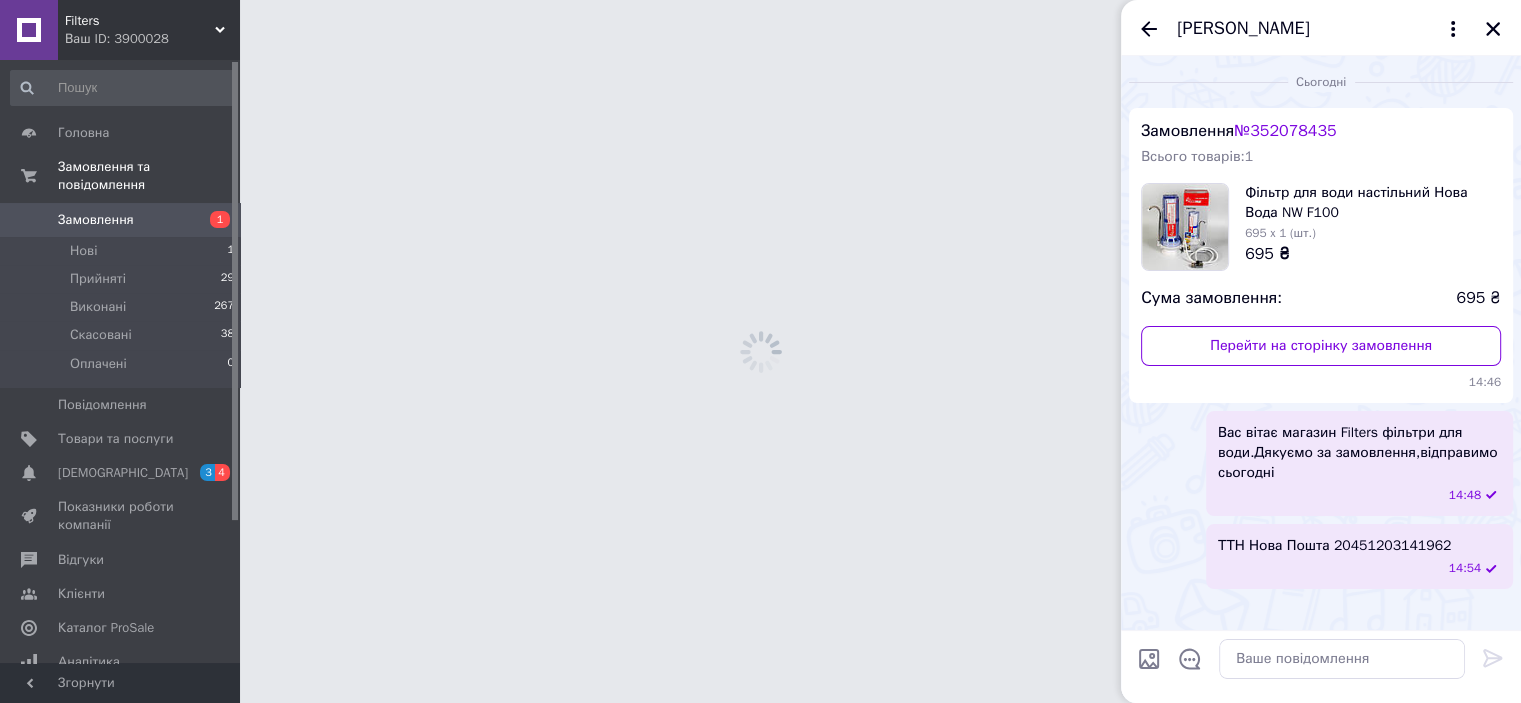 scroll, scrollTop: 0, scrollLeft: 0, axis: both 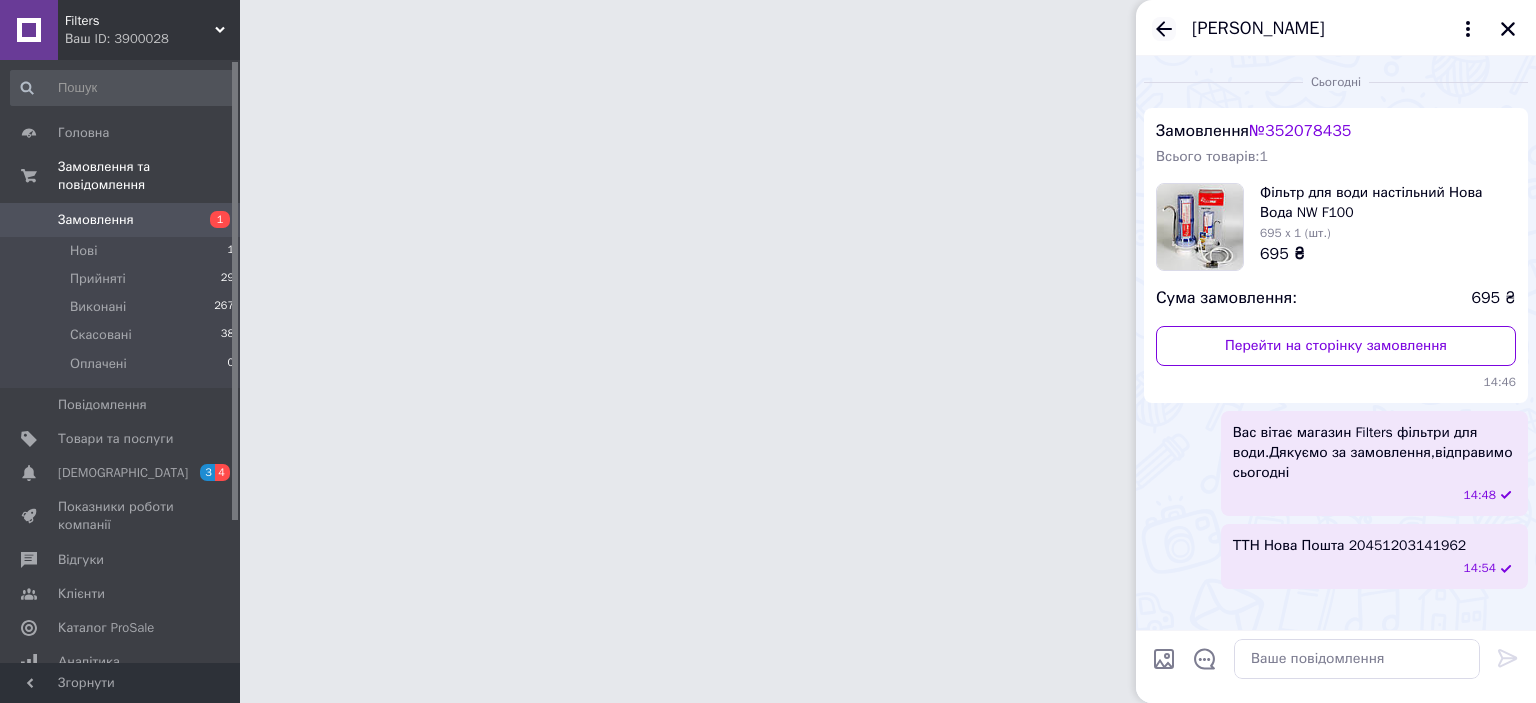 click 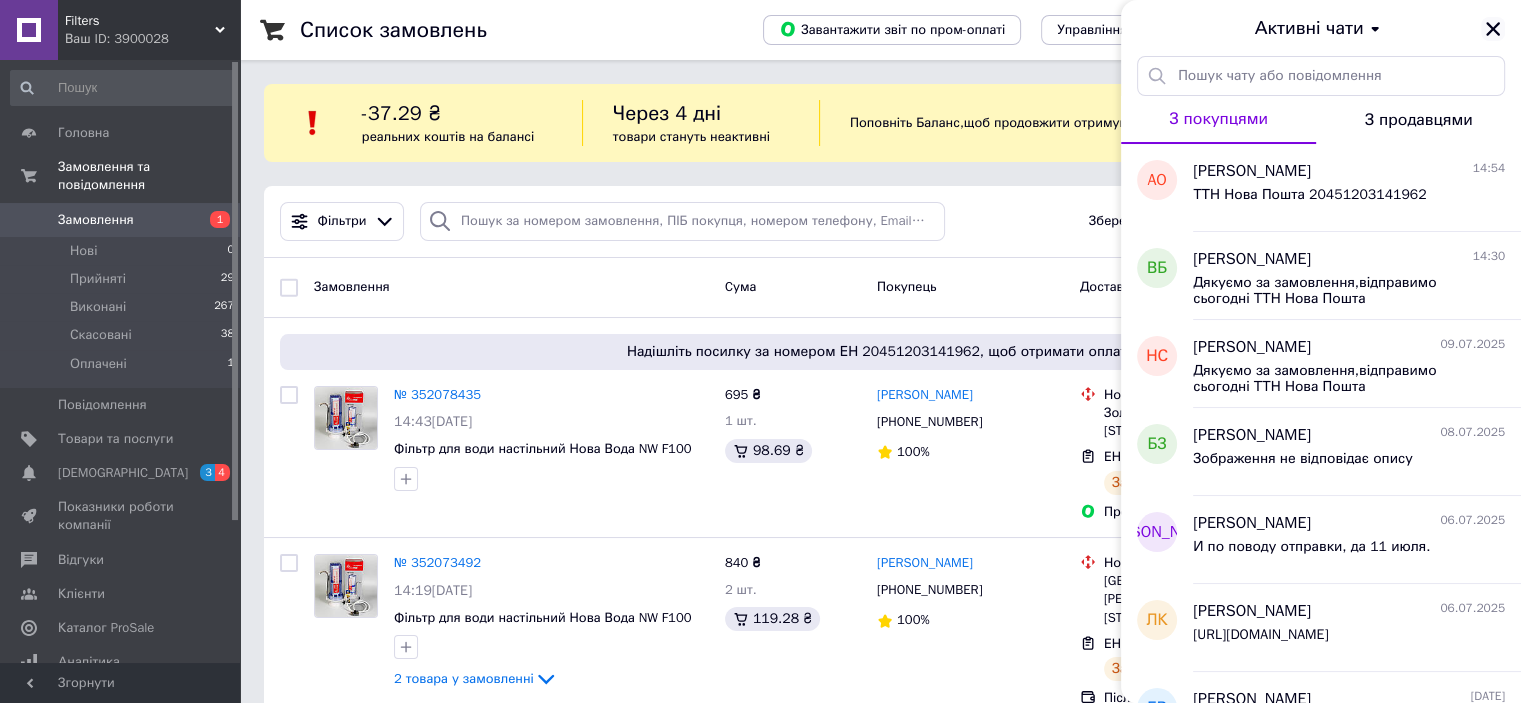 click 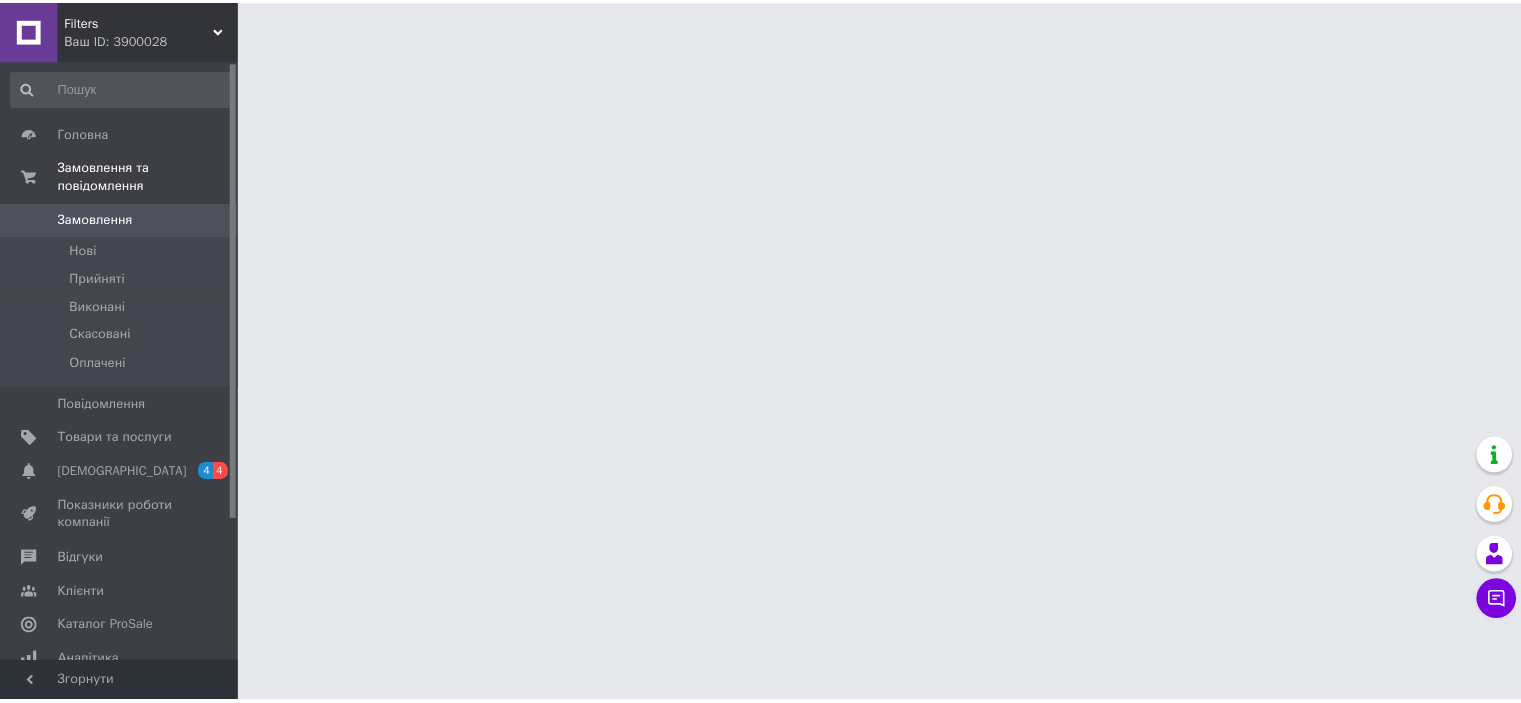 scroll, scrollTop: 0, scrollLeft: 0, axis: both 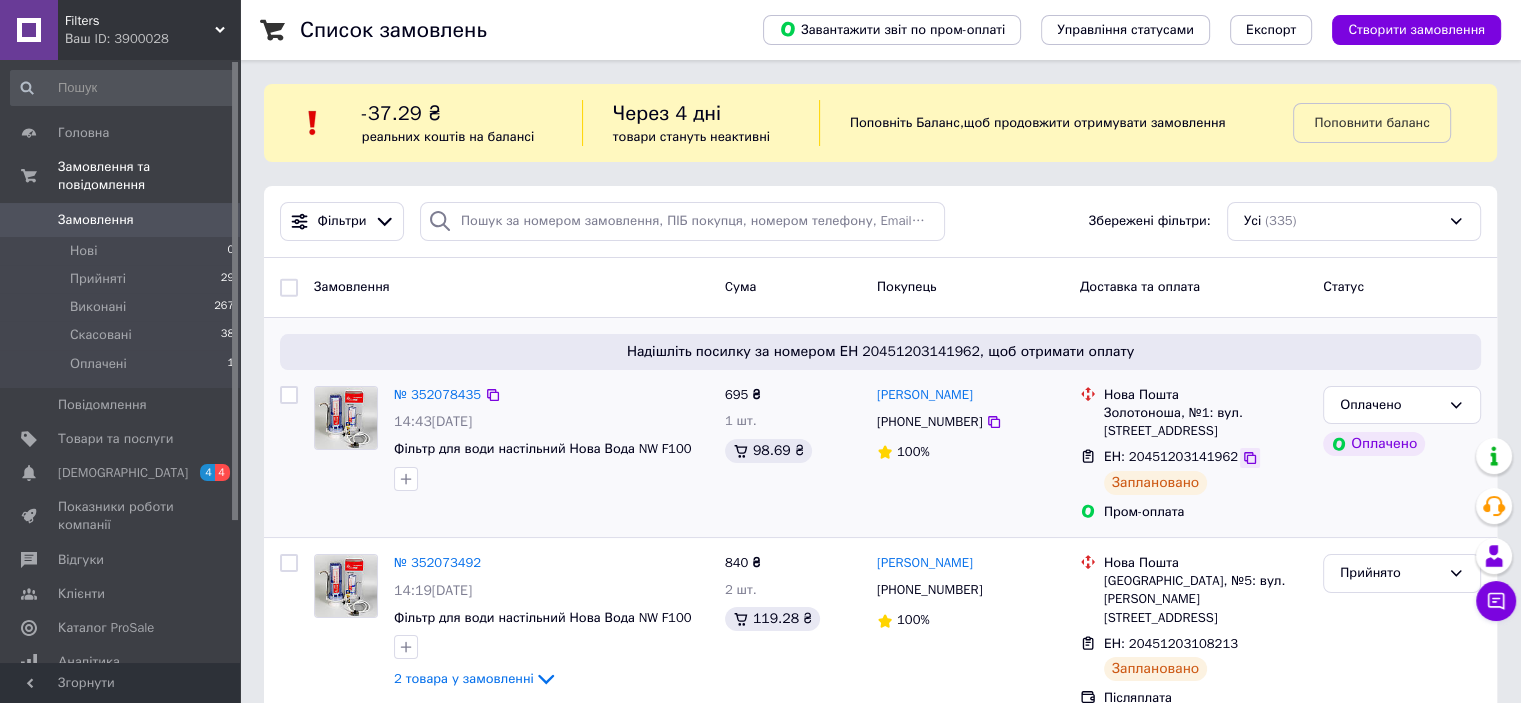 click 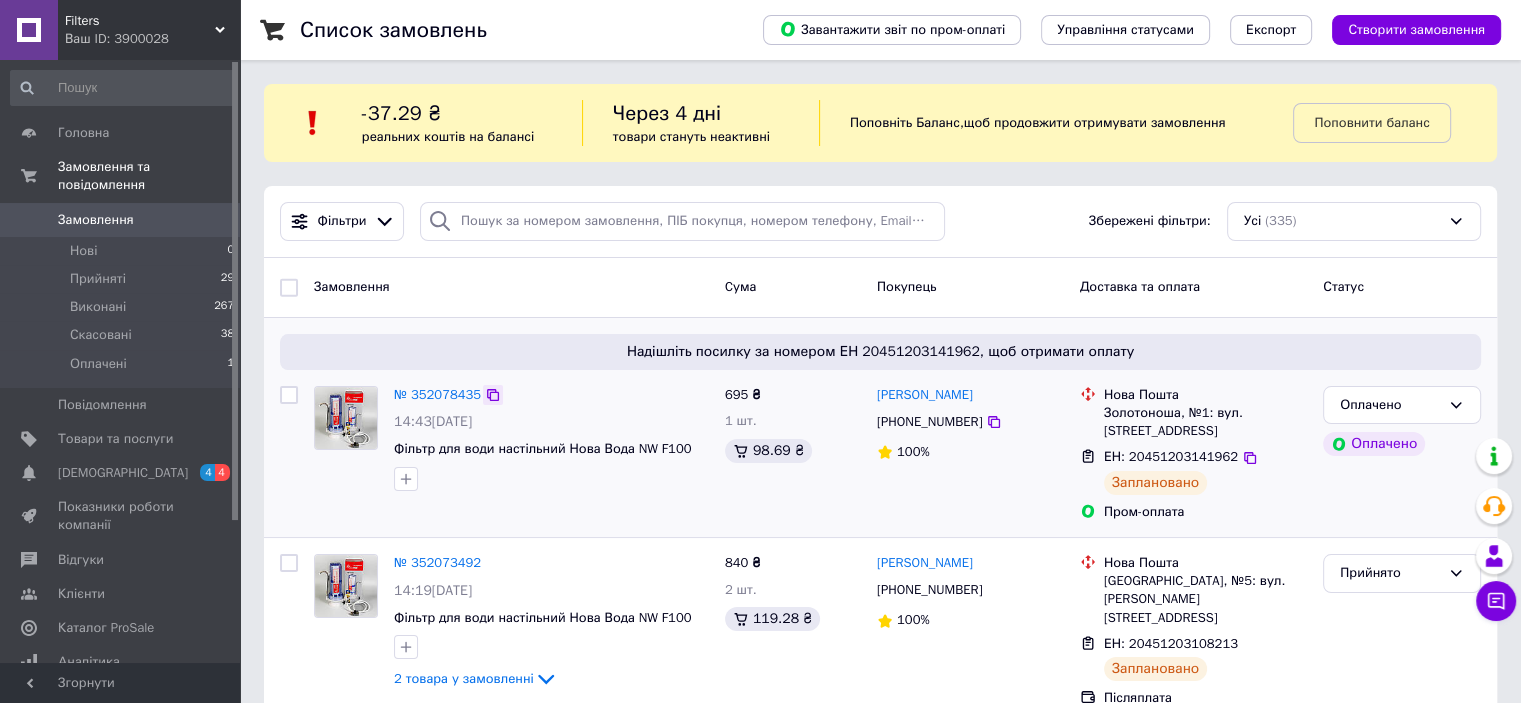 click 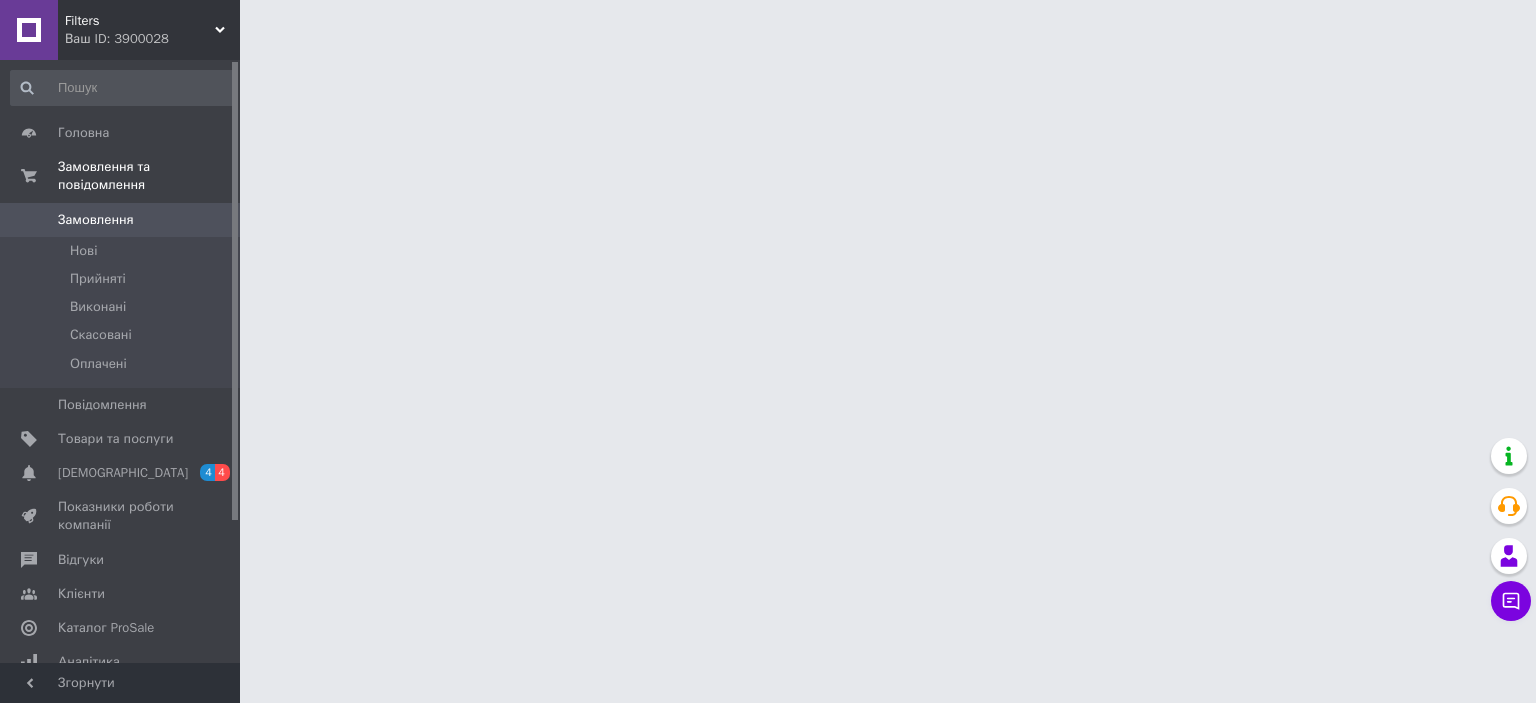 scroll, scrollTop: 0, scrollLeft: 0, axis: both 